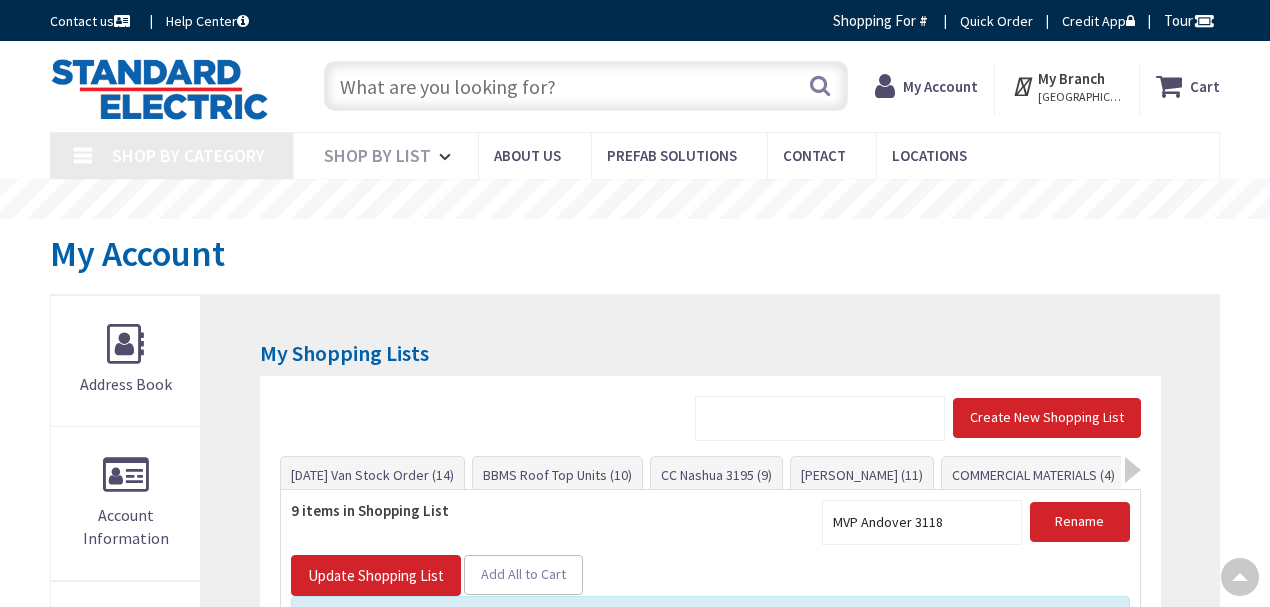 scroll, scrollTop: 0, scrollLeft: 0, axis: both 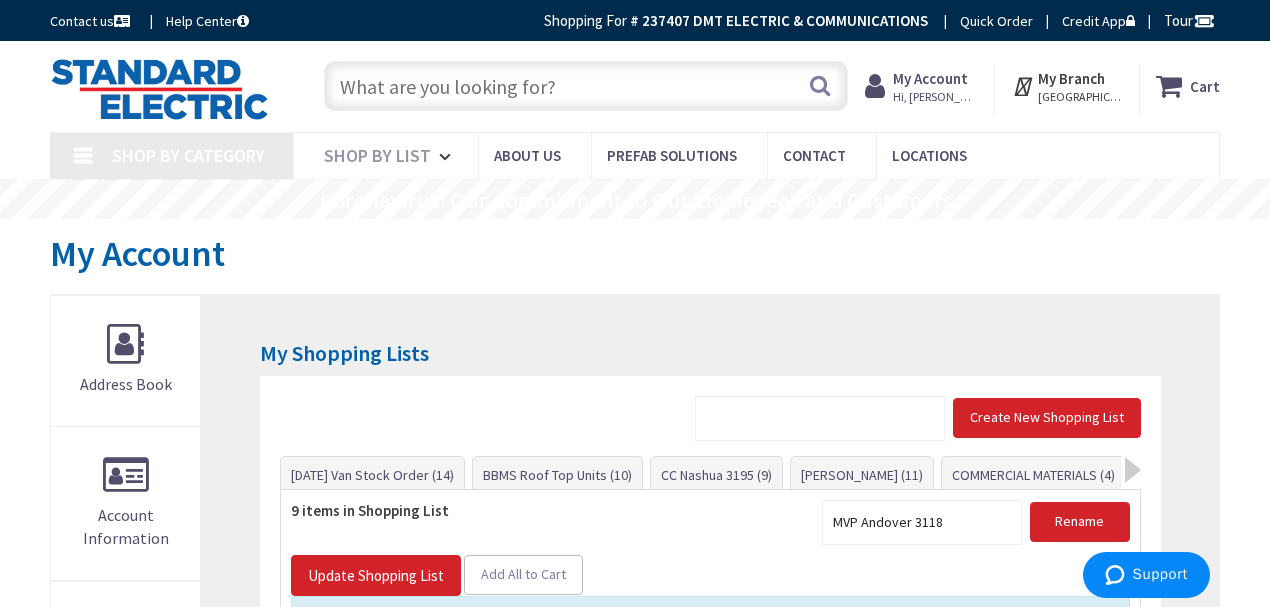 type on "[GEOGRAPHIC_DATA], [GEOGRAPHIC_DATA]" 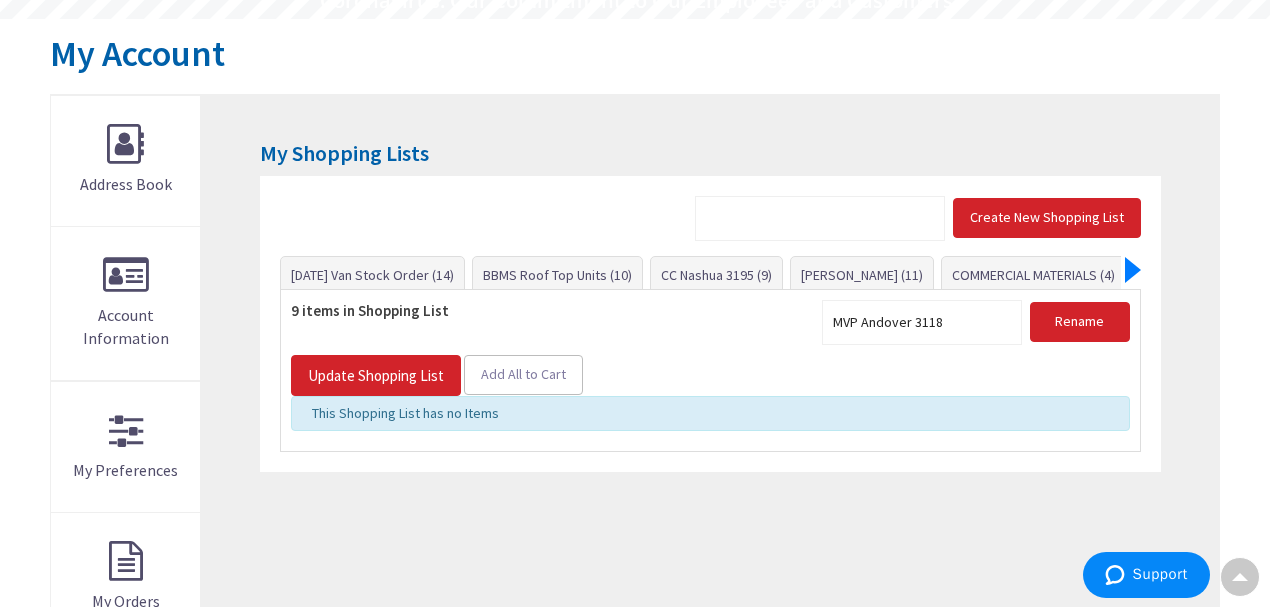 click at bounding box center [1133, 270] 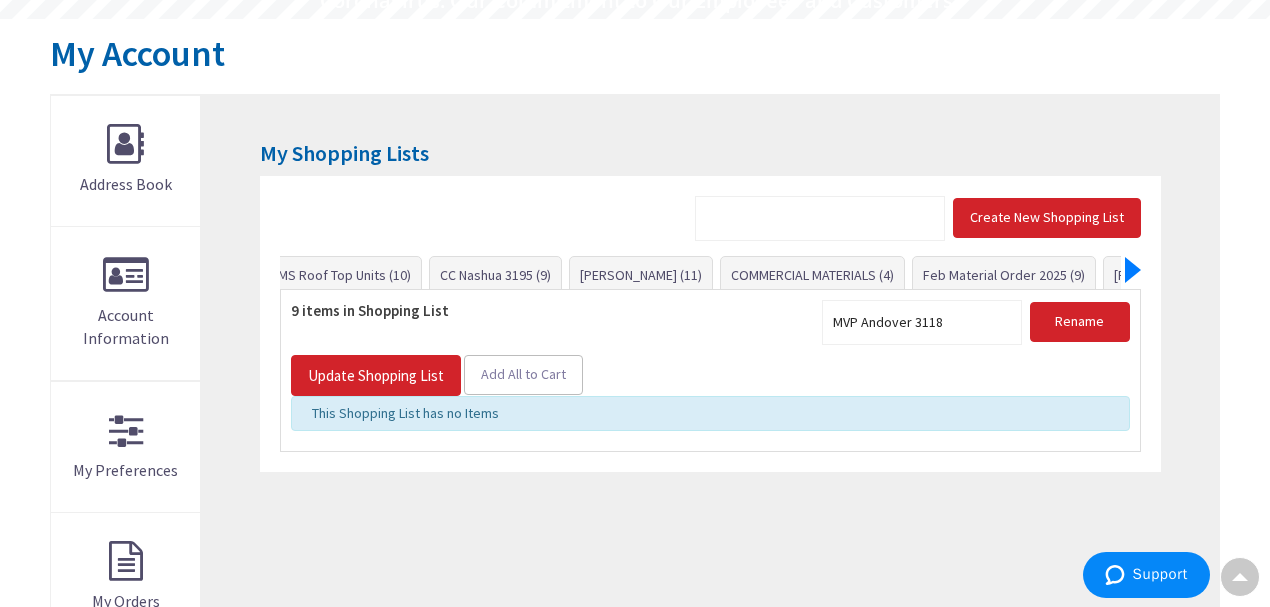 scroll, scrollTop: 0, scrollLeft: 0, axis: both 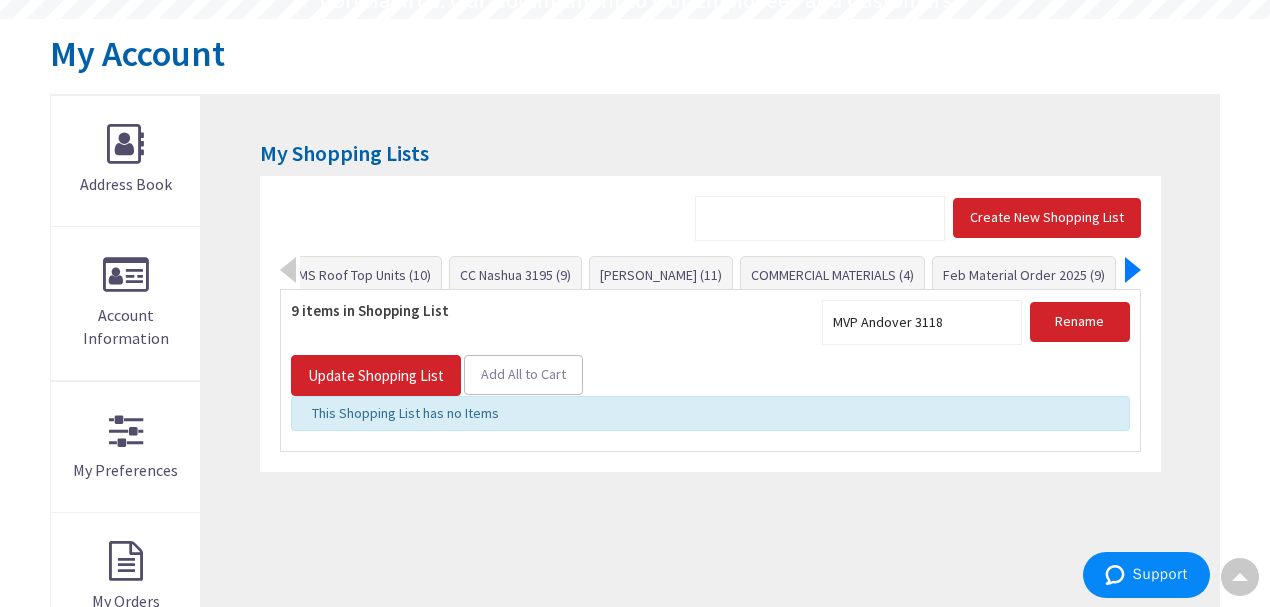 click at bounding box center (1133, 270) 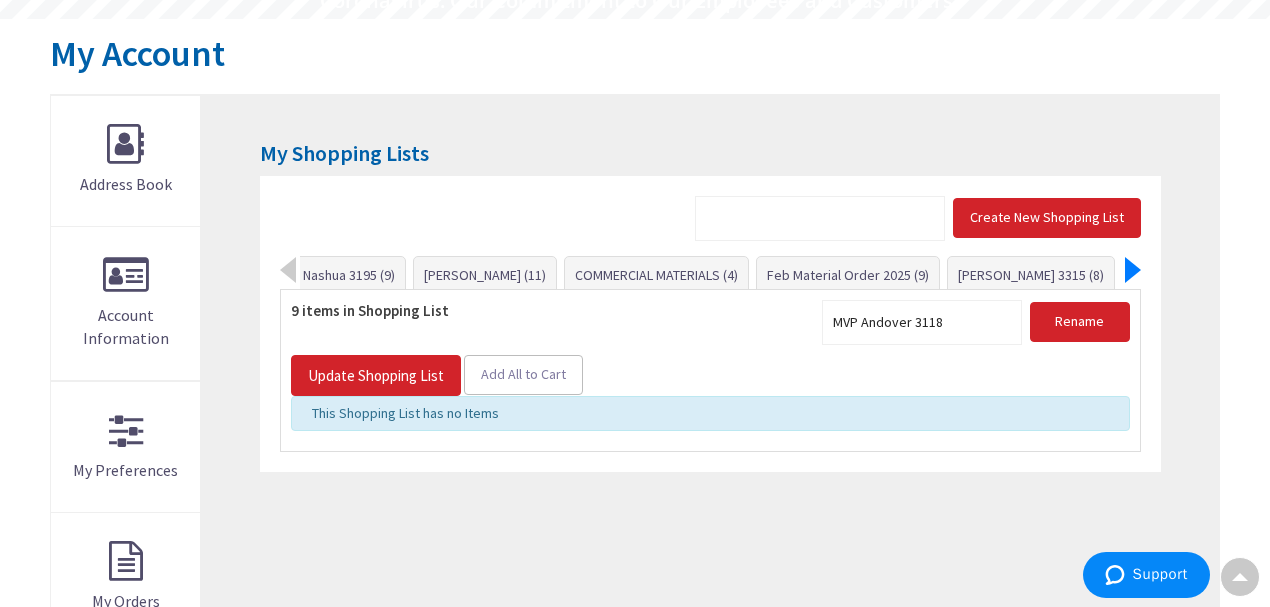 click at bounding box center (1133, 270) 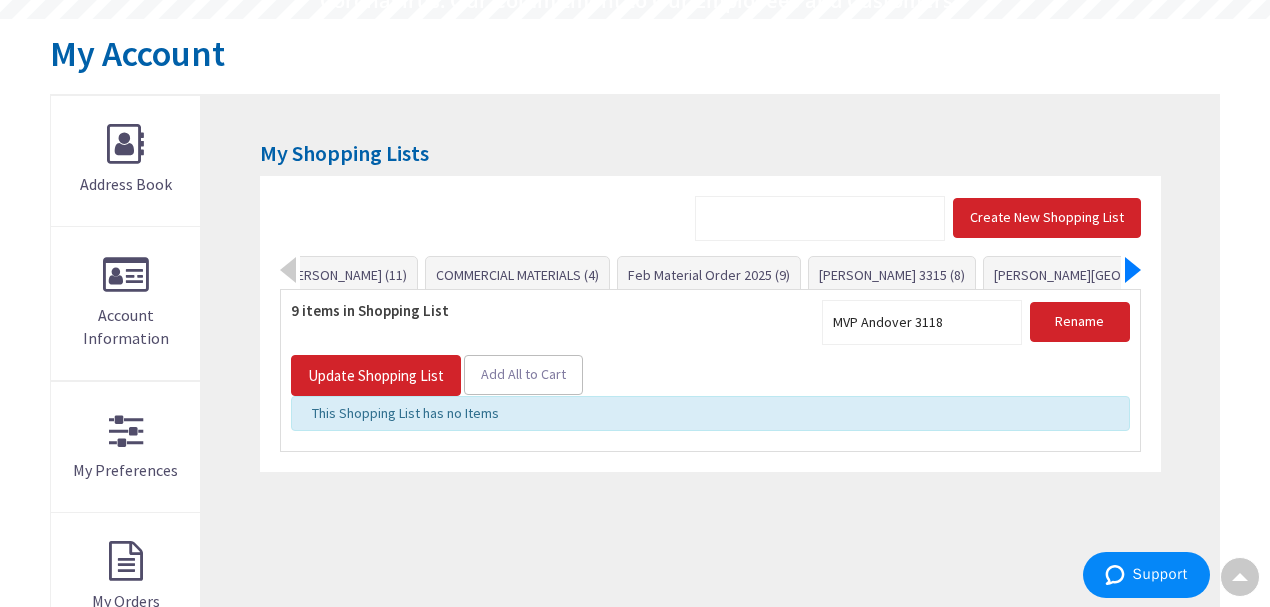 click at bounding box center [1133, 270] 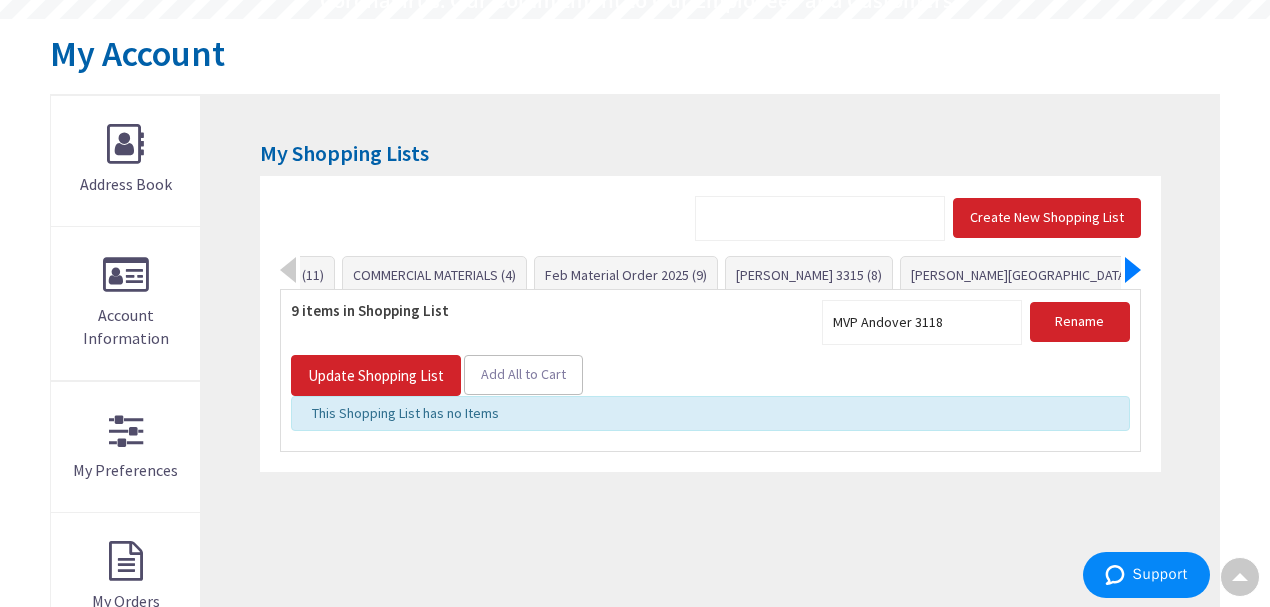 click at bounding box center [1133, 270] 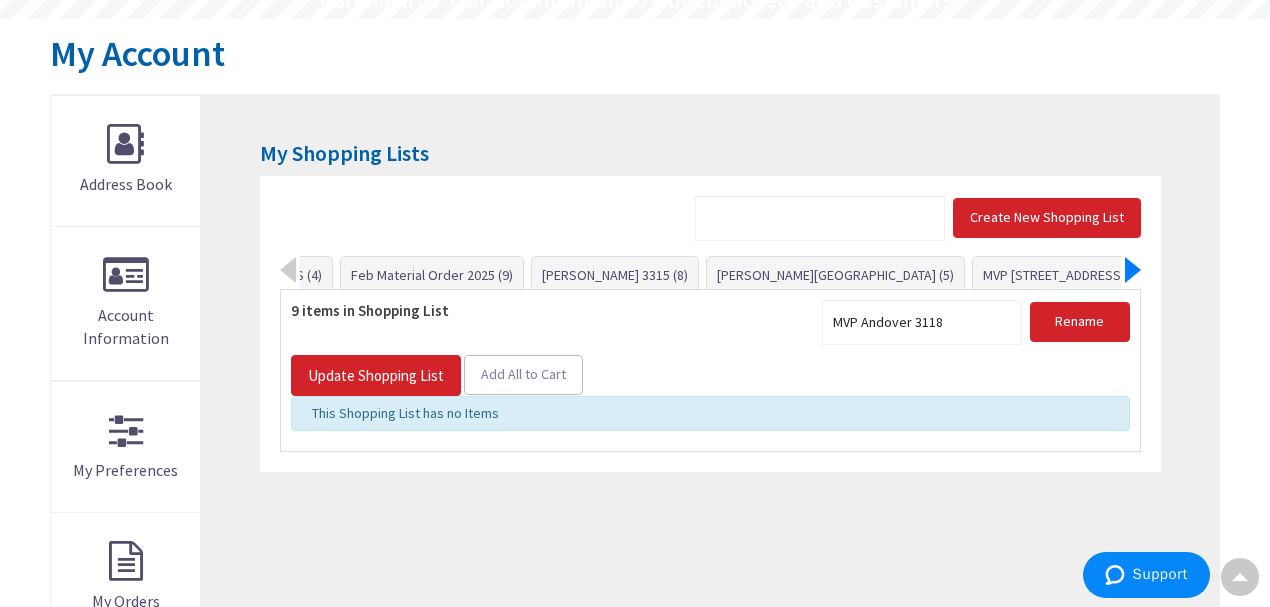 click at bounding box center [1133, 270] 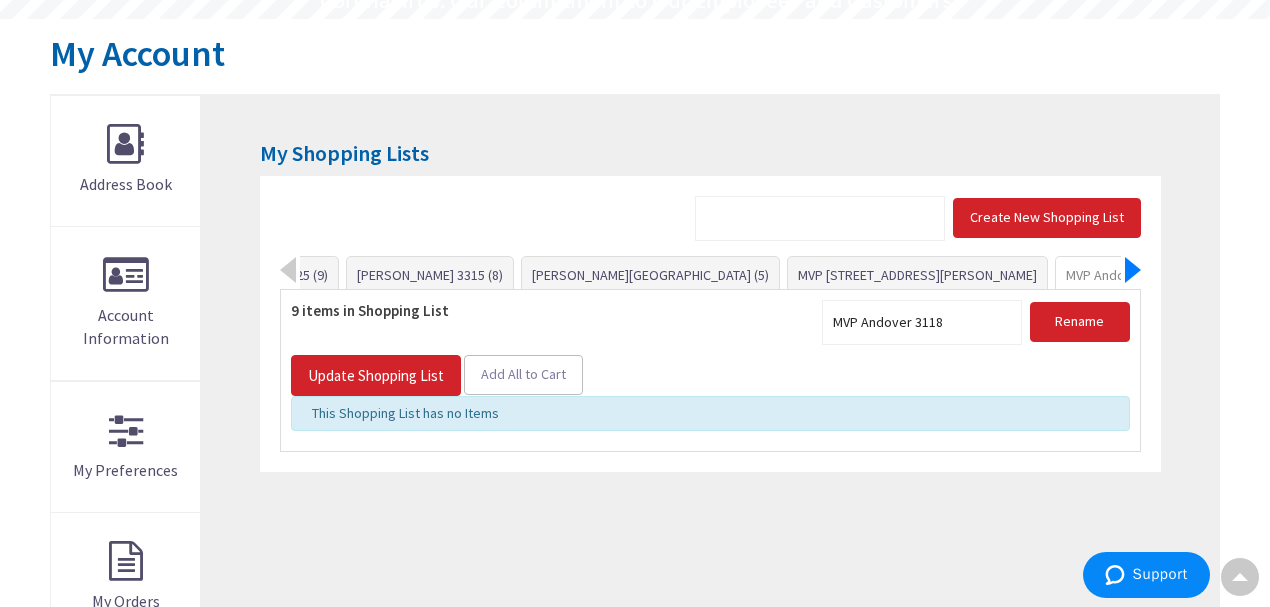 click at bounding box center (1133, 270) 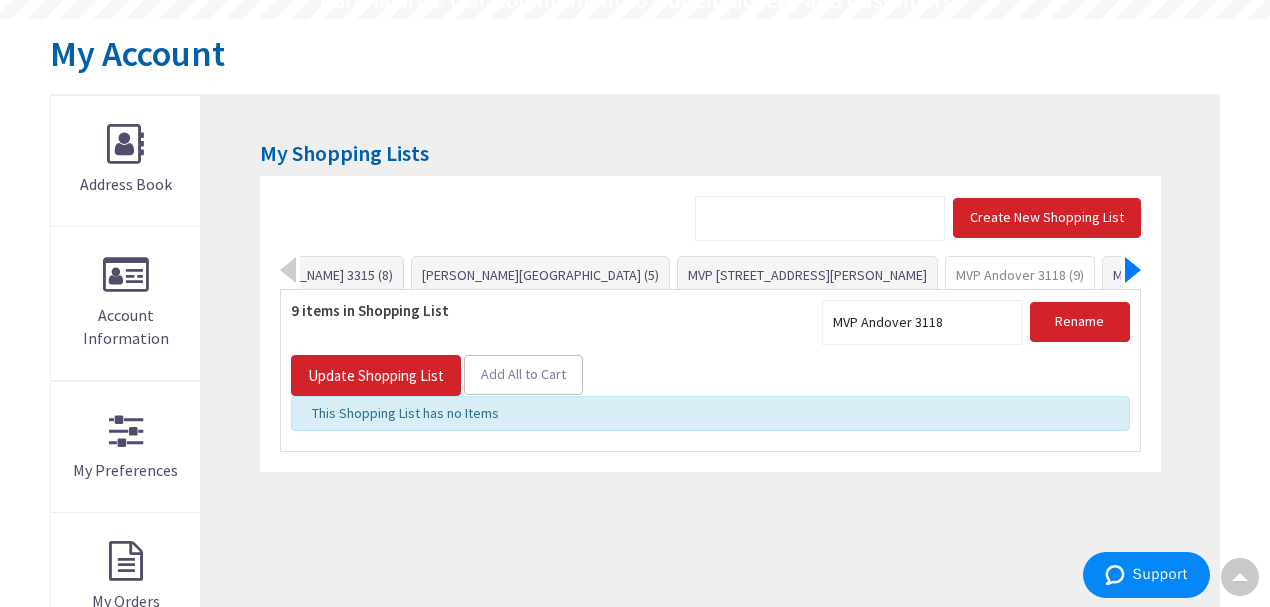 click at bounding box center (1133, 270) 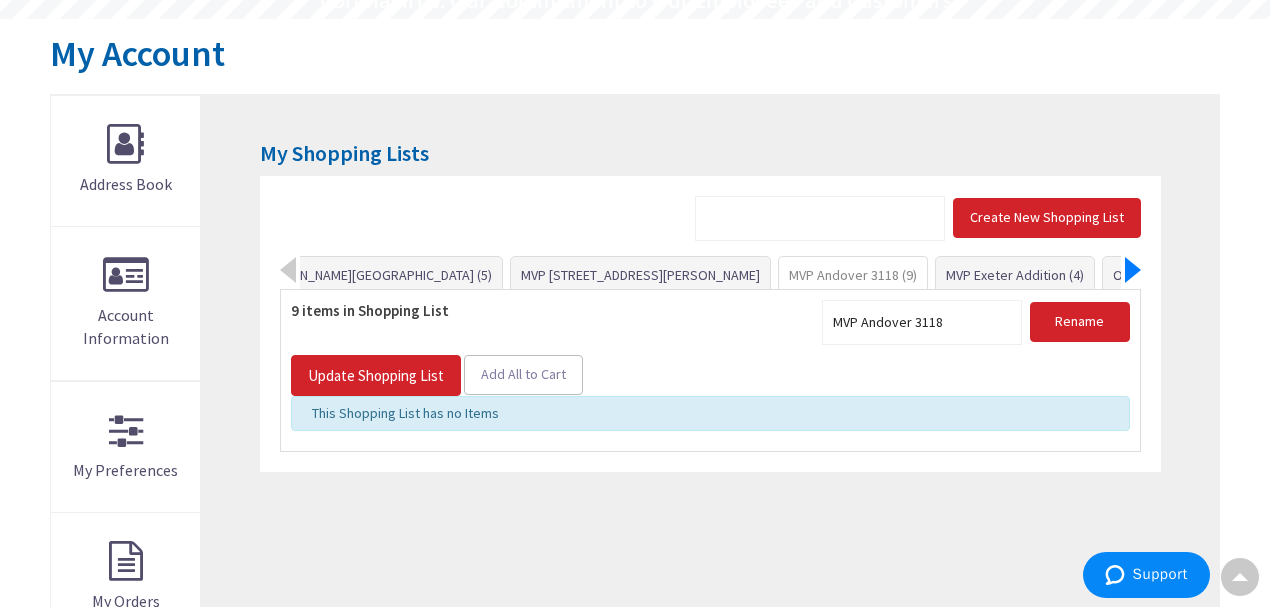 click at bounding box center (1133, 270) 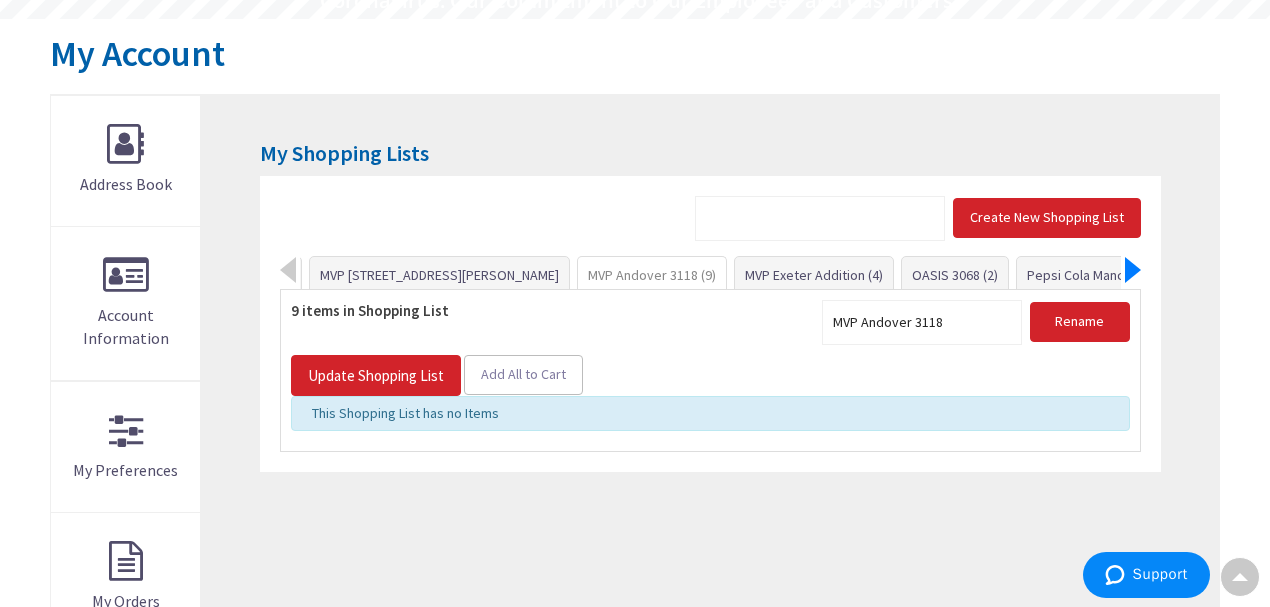 click at bounding box center (1133, 270) 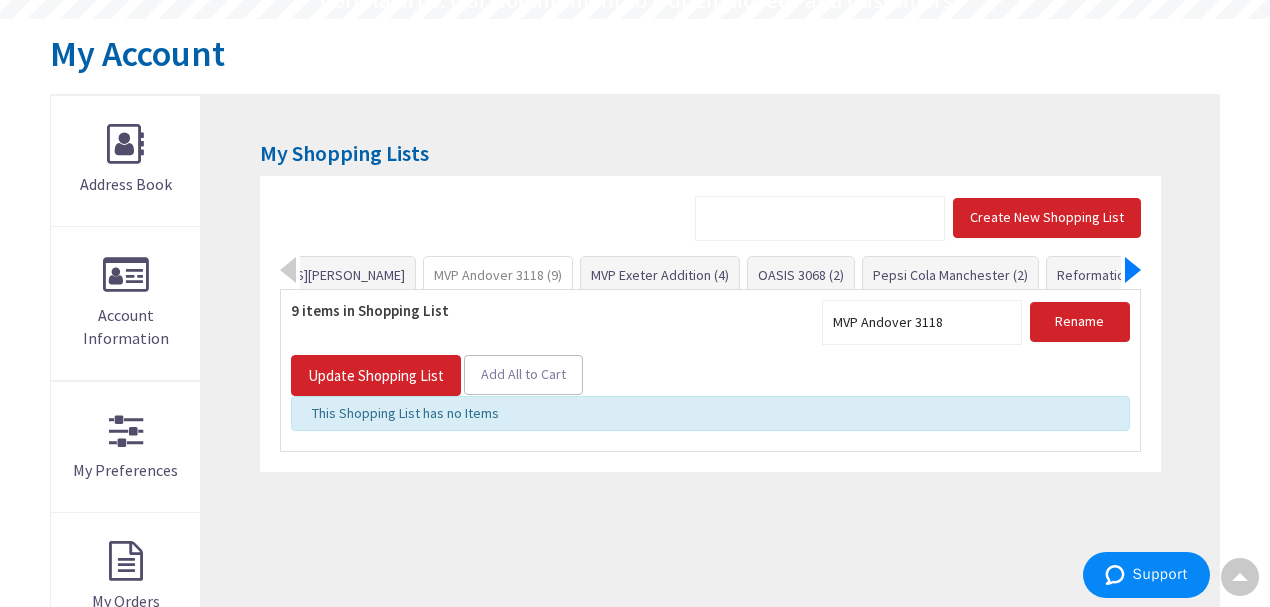 click at bounding box center [1133, 270] 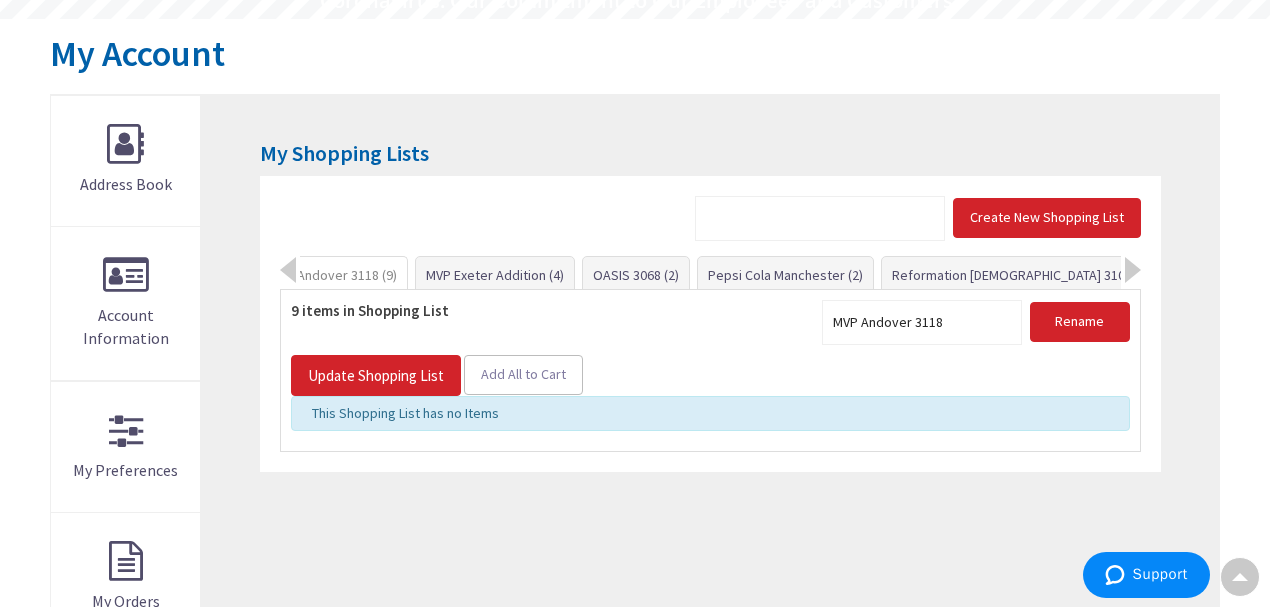 click on "RESIDENTIAL MATERIALS (58)" at bounding box center [1268, 275] 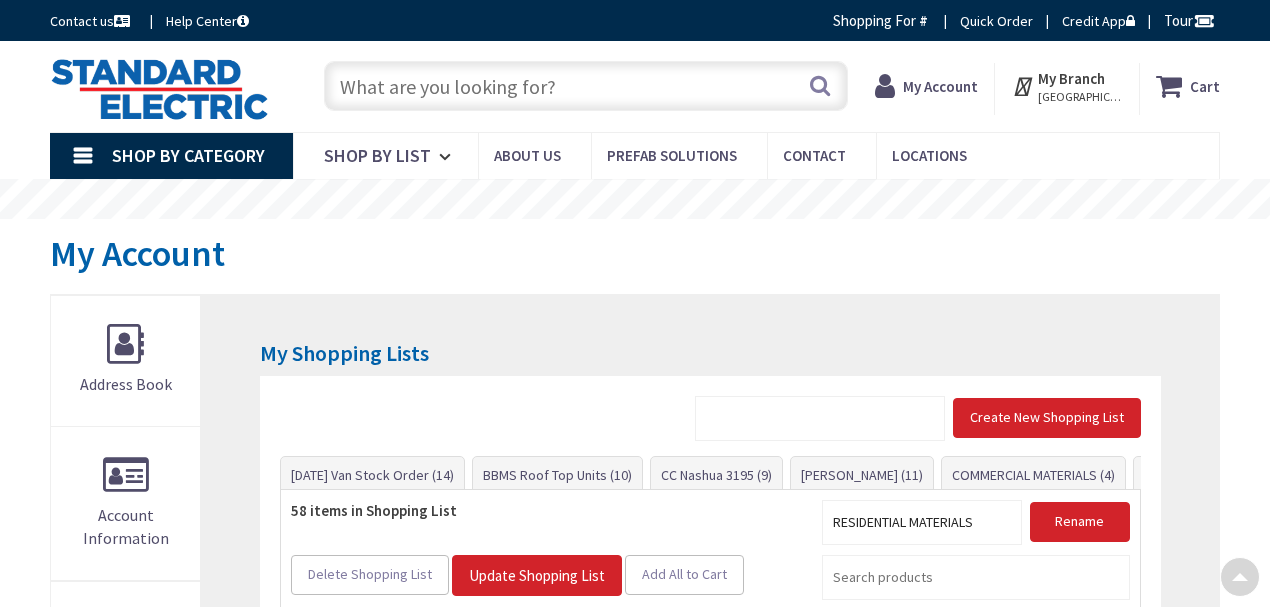 scroll, scrollTop: 413, scrollLeft: 0, axis: vertical 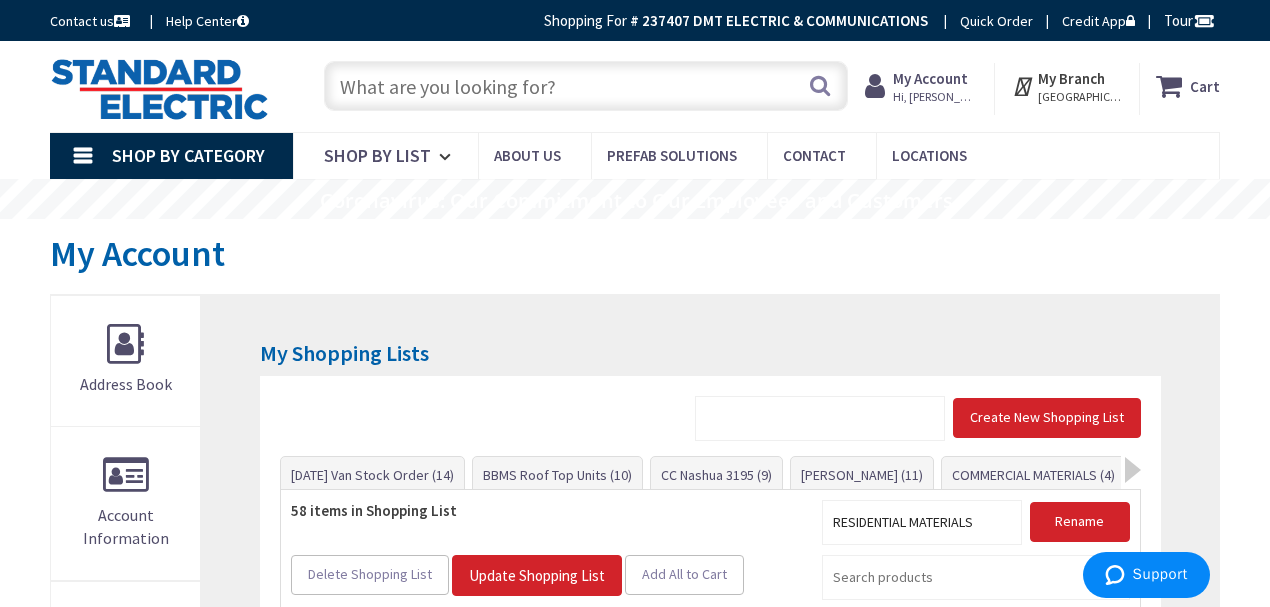 click at bounding box center (586, 86) 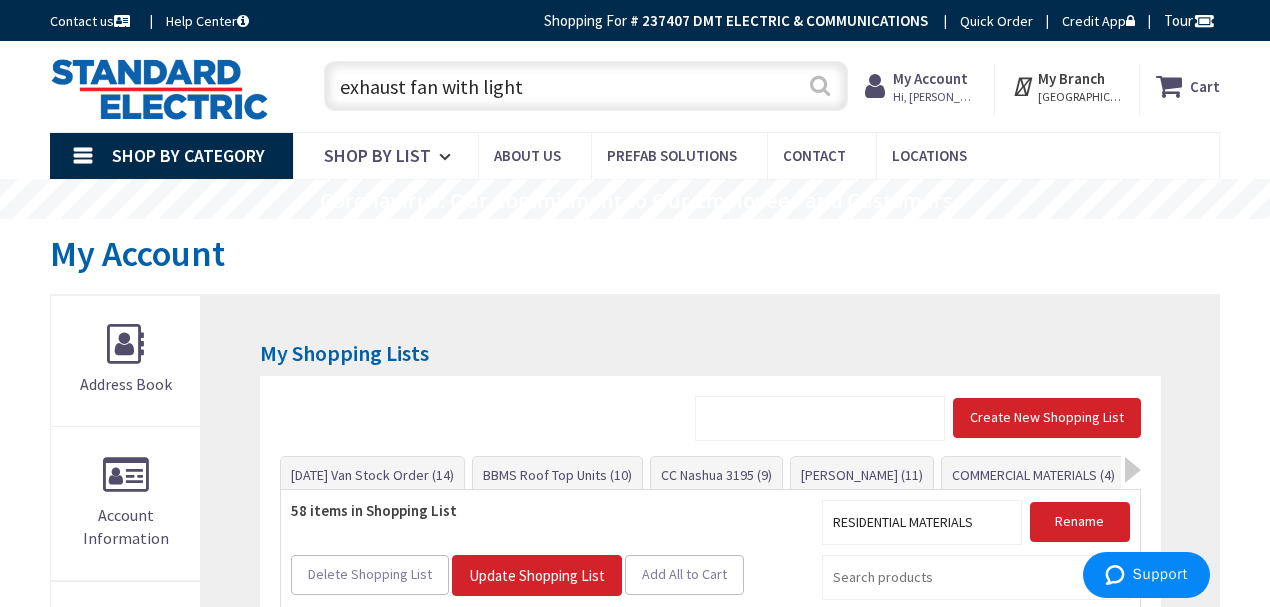 type on "exhaust fan with light" 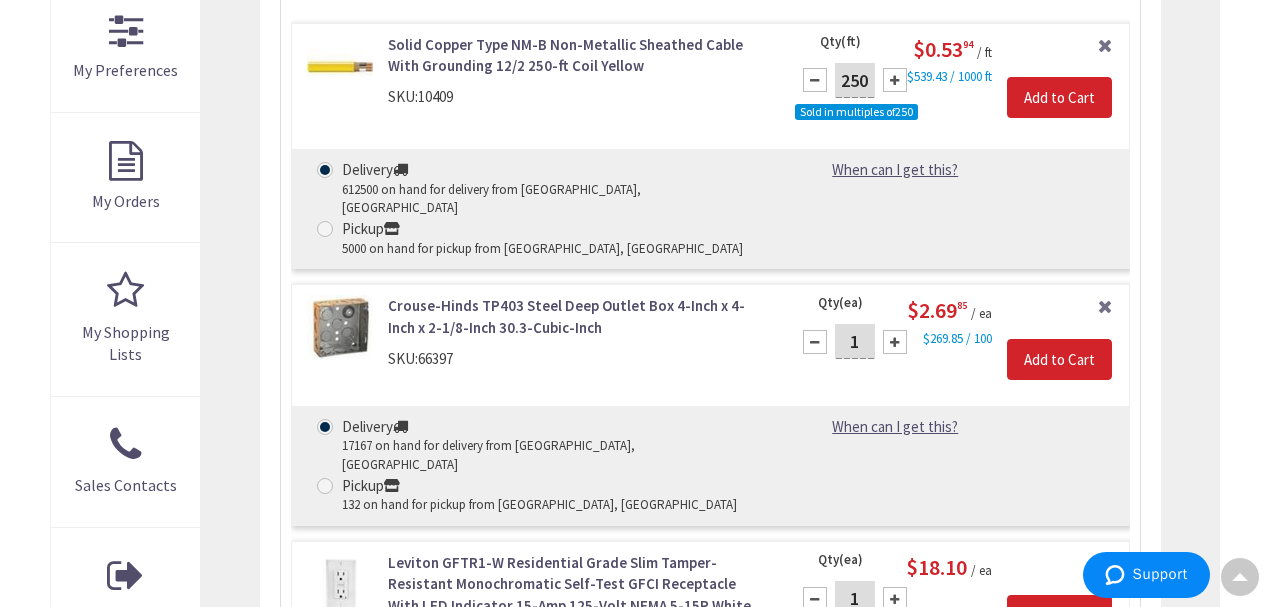 scroll, scrollTop: 0, scrollLeft: 0, axis: both 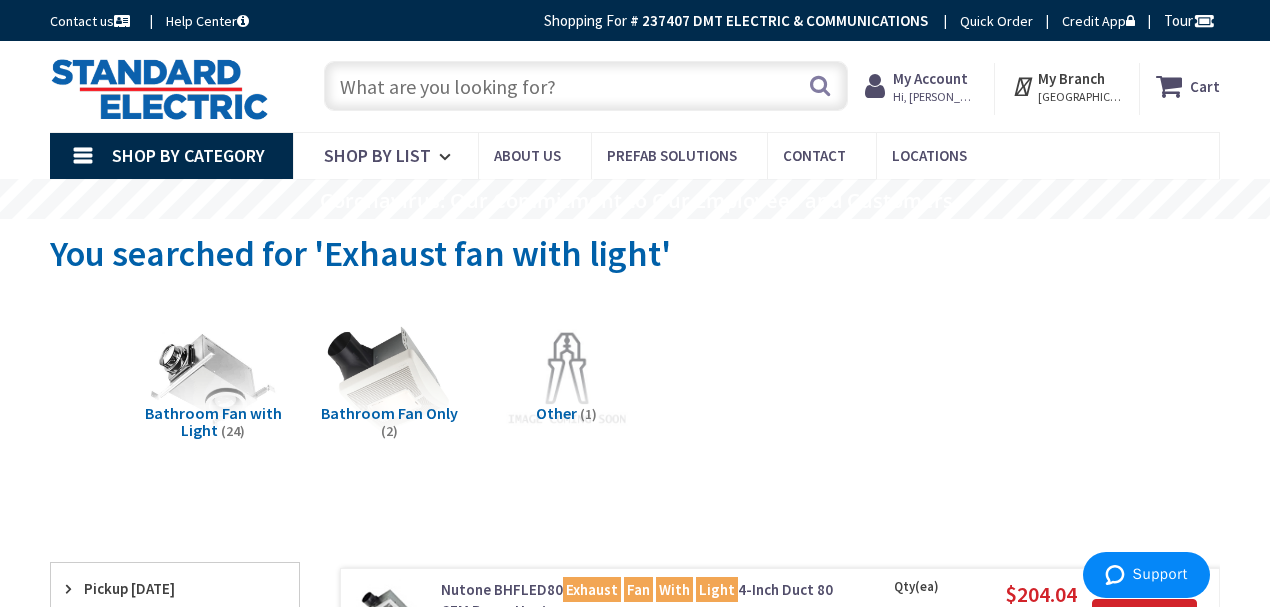 click at bounding box center (586, 86) 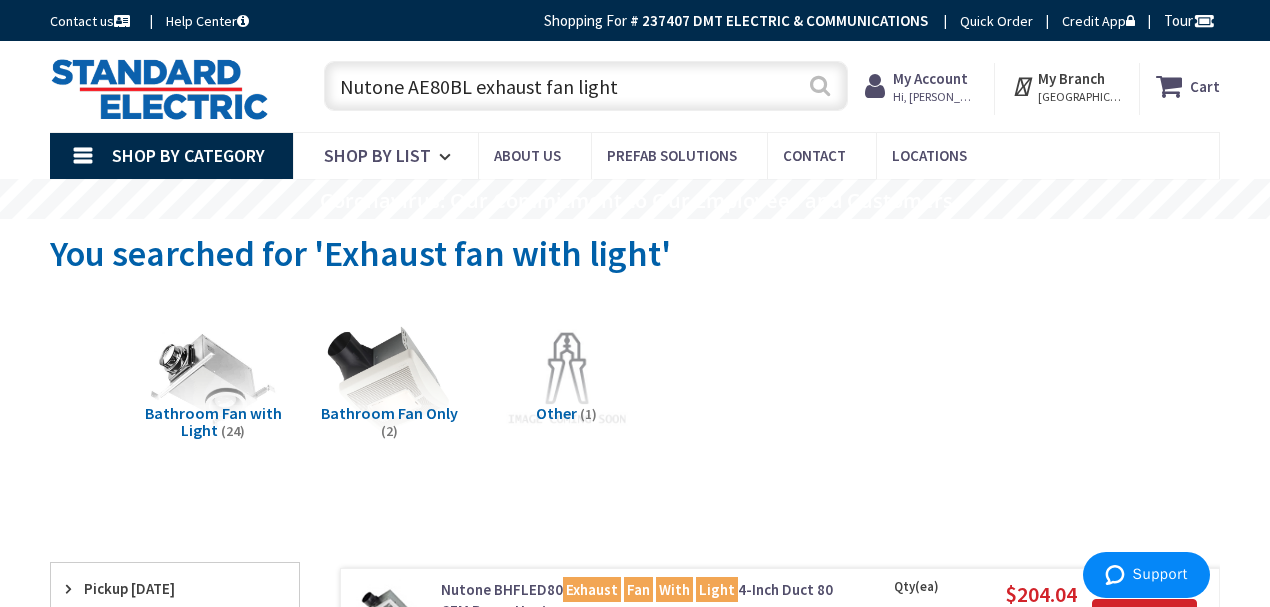 type on "Nutone AE80BL exhaust fan light" 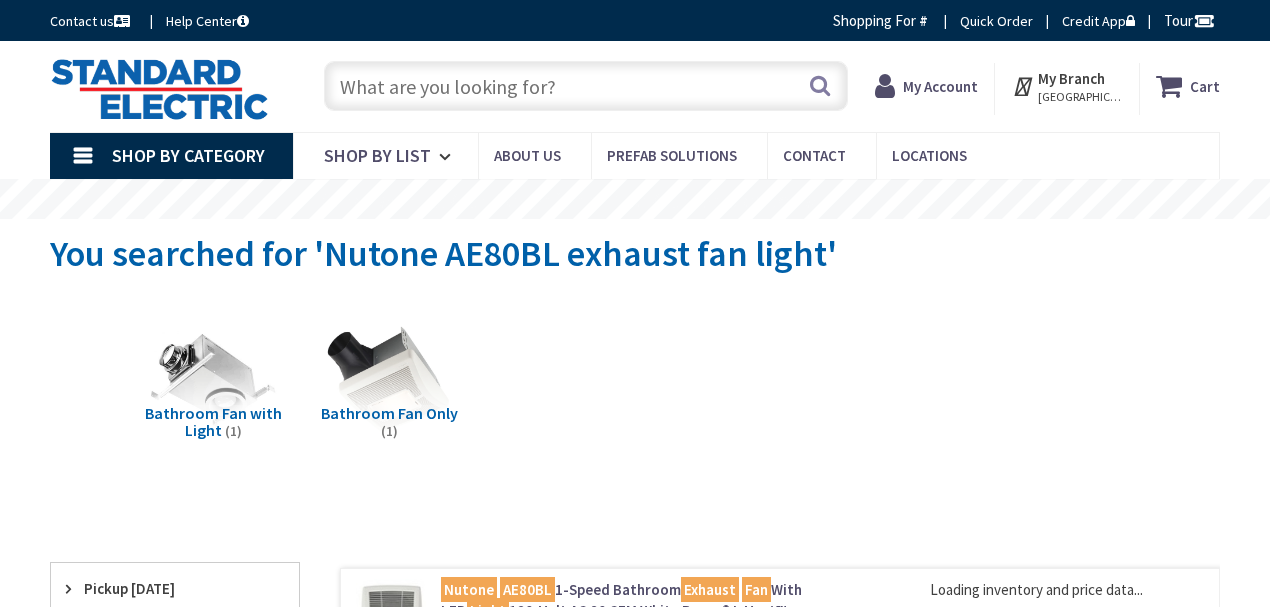 scroll, scrollTop: 0, scrollLeft: 0, axis: both 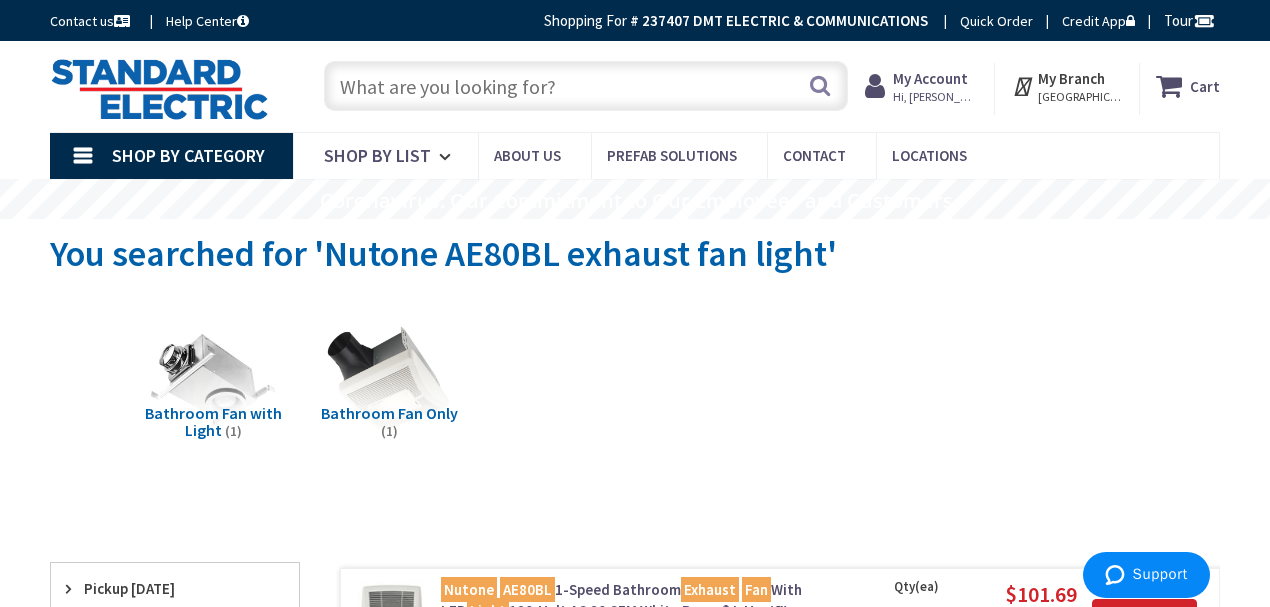 click at bounding box center [586, 86] 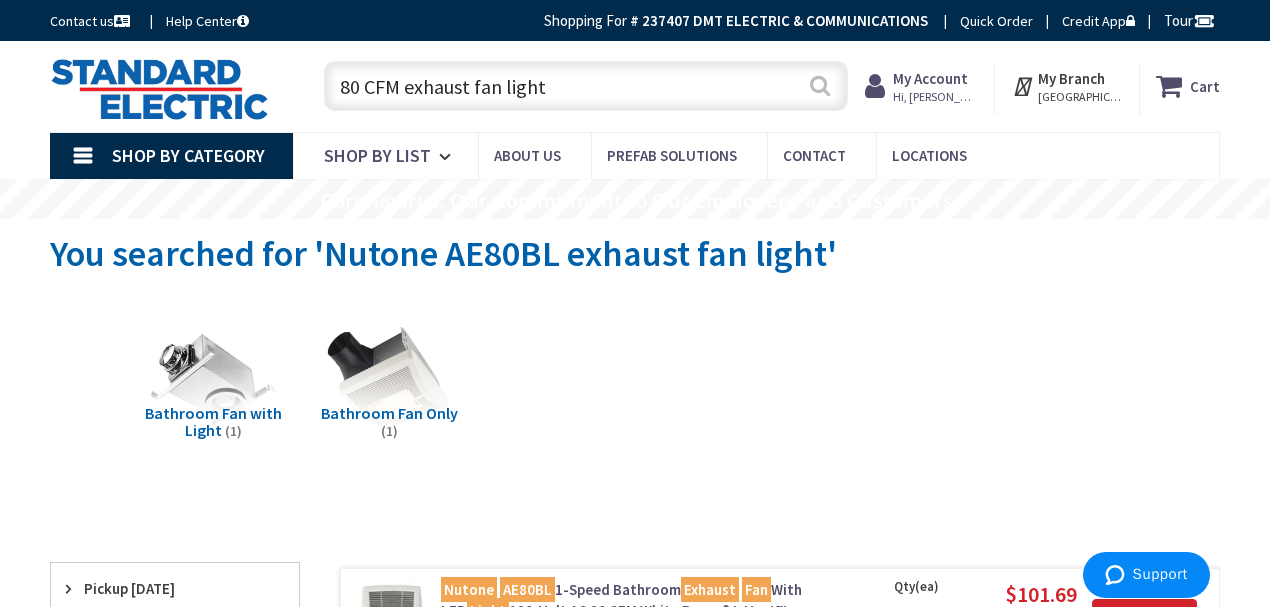 type on "80 CFM exhaust fan light" 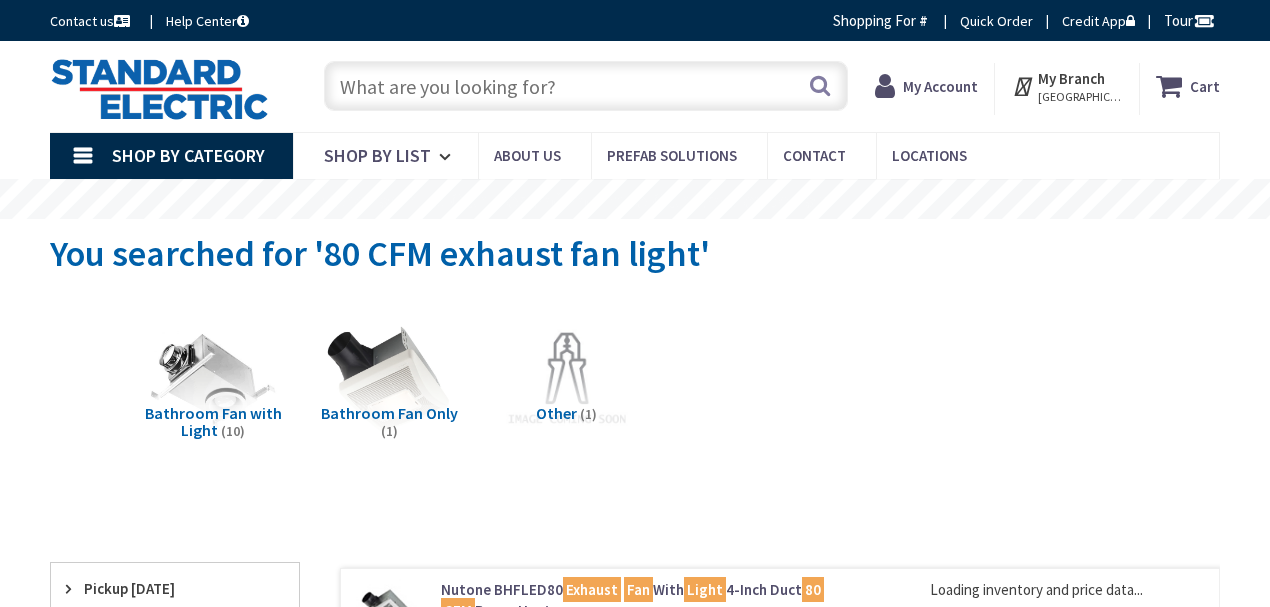 scroll, scrollTop: 0, scrollLeft: 0, axis: both 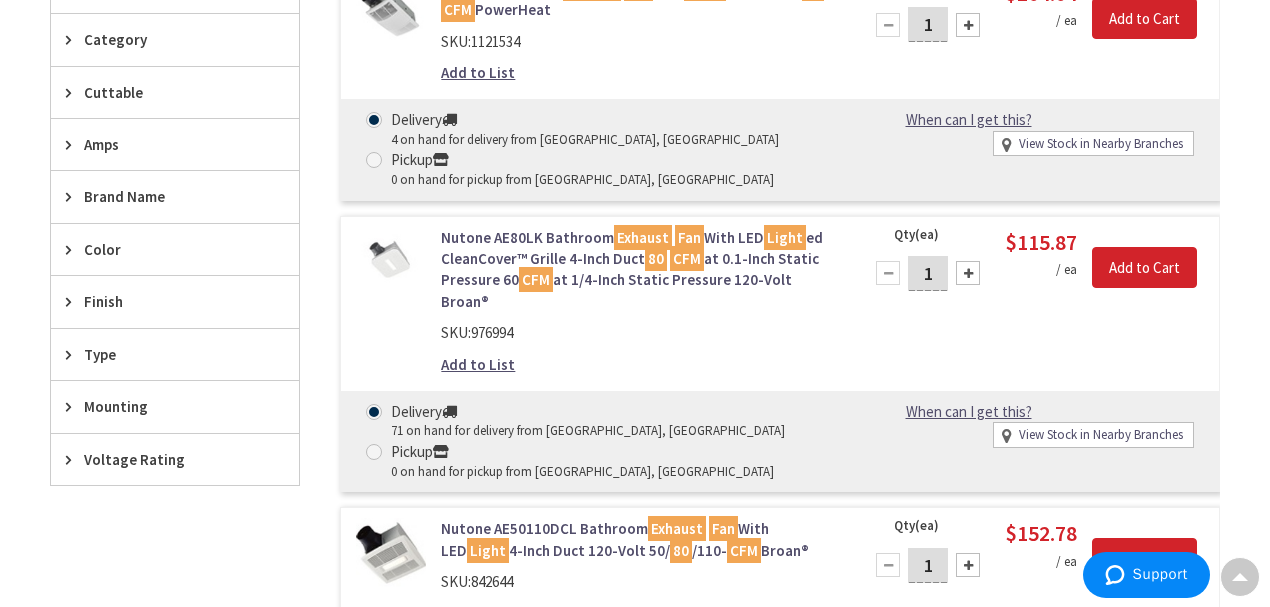 click on "Nutone AE80LK Bathroom  Exhaust   Fan  With LED  Light ed CleanCover™ Grille 4-Inch Duct  80   CFM  at 0.1-Inch Static Pressure 60  CFM  at 1/4-Inch Static Pressure 120-Volt Broan®" at bounding box center [639, 270] 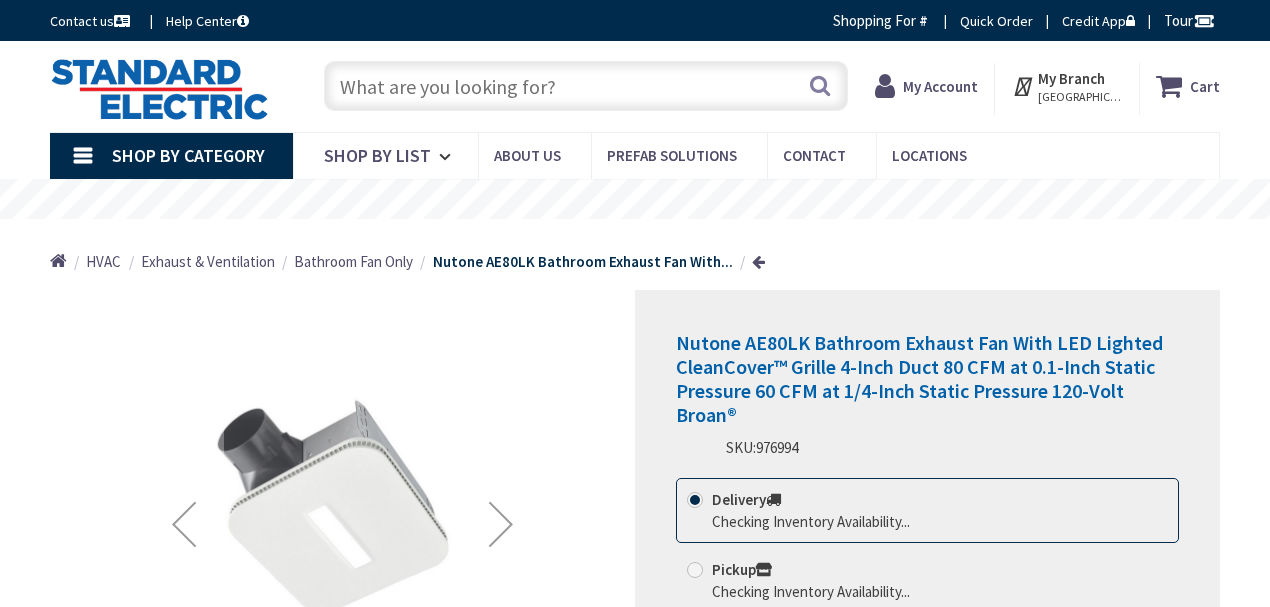 scroll, scrollTop: 0, scrollLeft: 0, axis: both 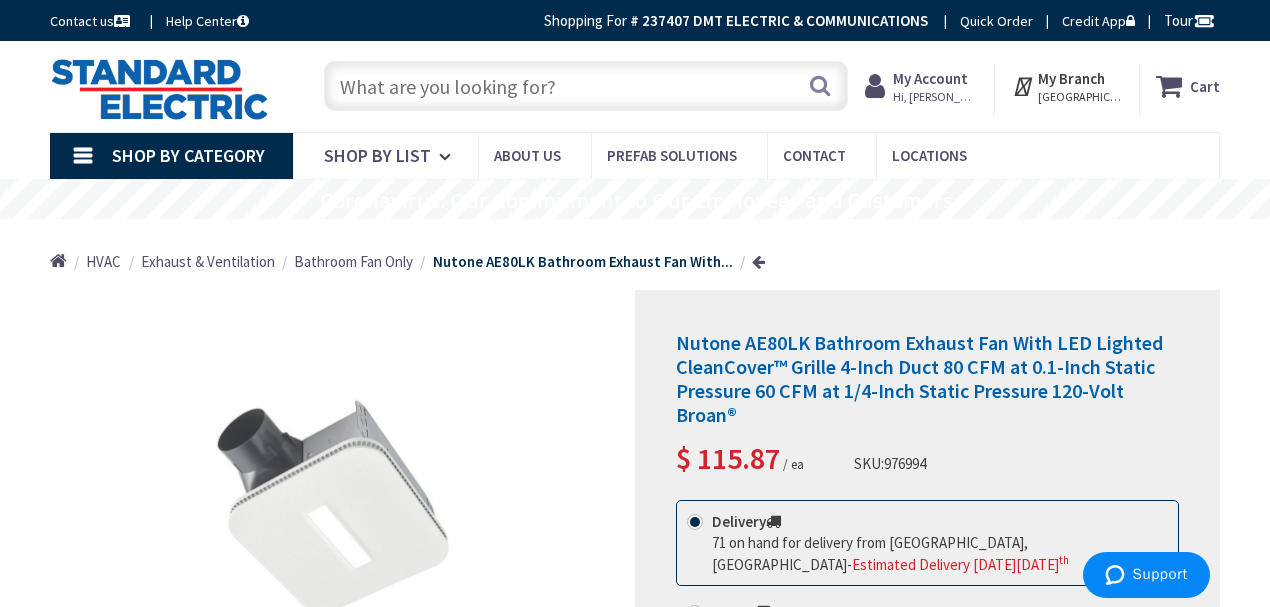 click at bounding box center (586, 86) 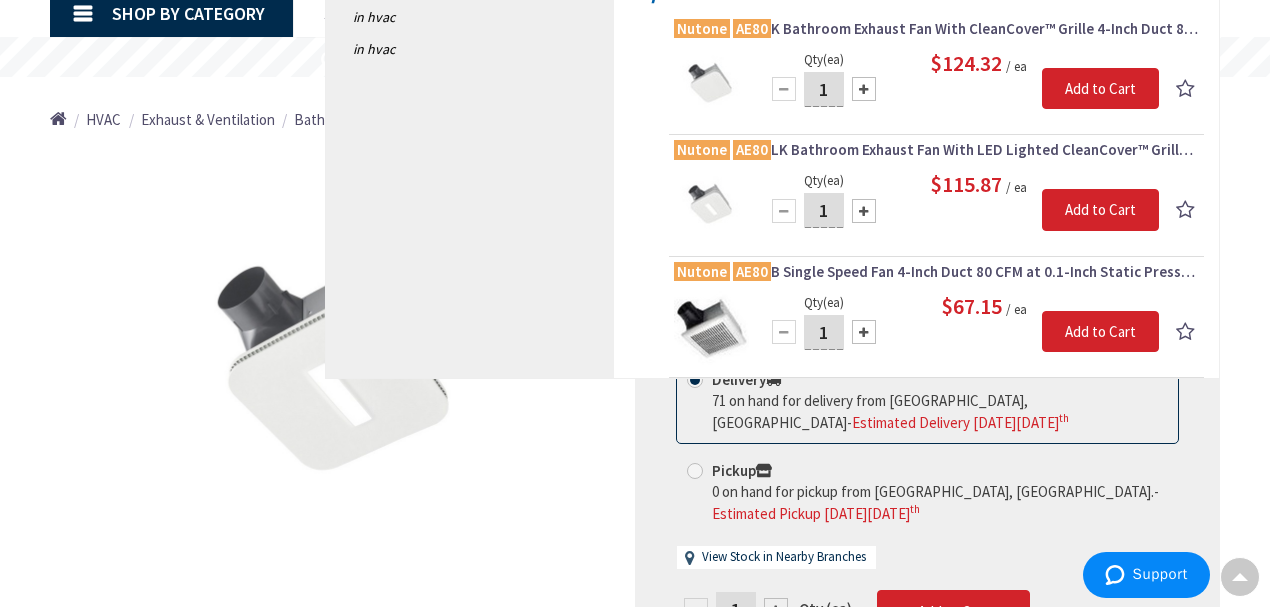 scroll, scrollTop: 0, scrollLeft: 0, axis: both 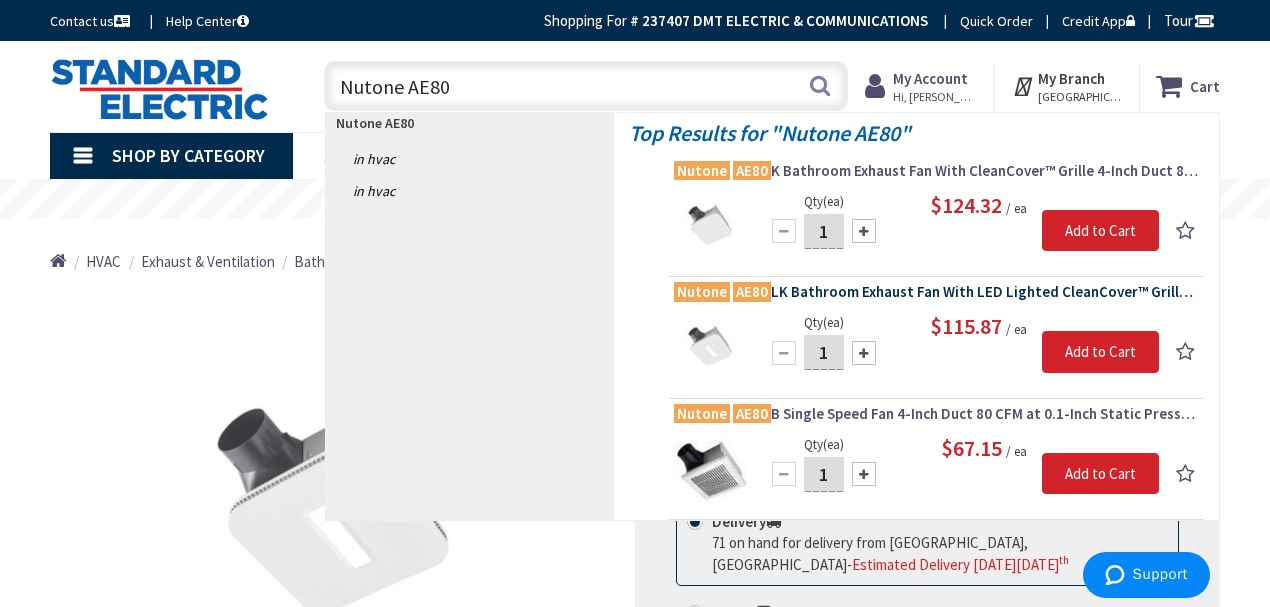 type on "Nutone AE80" 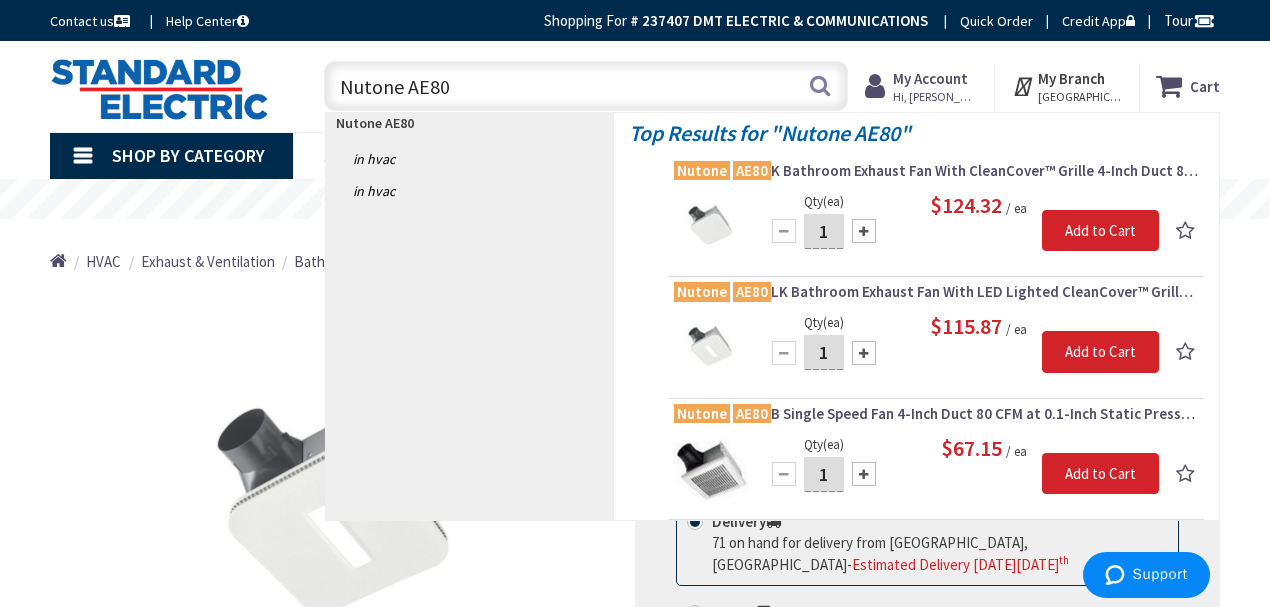 click on "Nutone   AE80 LK Bathroom Exhaust Fan With LED Lighted CleanCover™ Grille 4-Inch Duct 80 CFM at 0.1-Inch Static Pressure 60 CFM at 1/4-Inch Static Pressure 120-Volt Broan®" at bounding box center (936, 292) 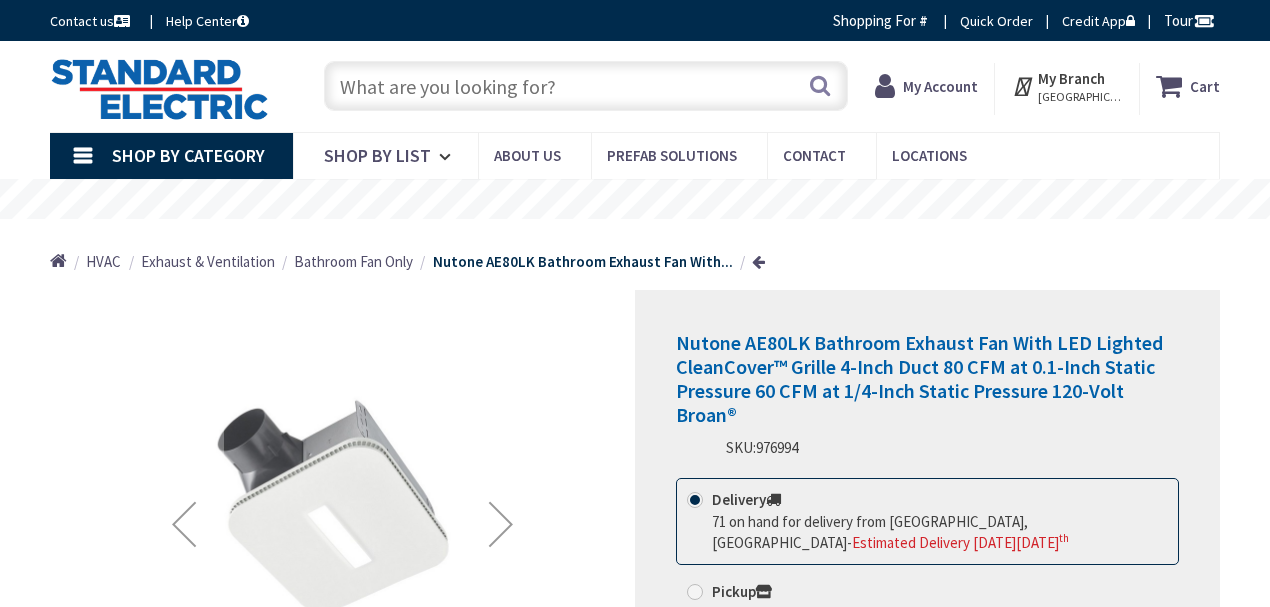 scroll, scrollTop: 0, scrollLeft: 0, axis: both 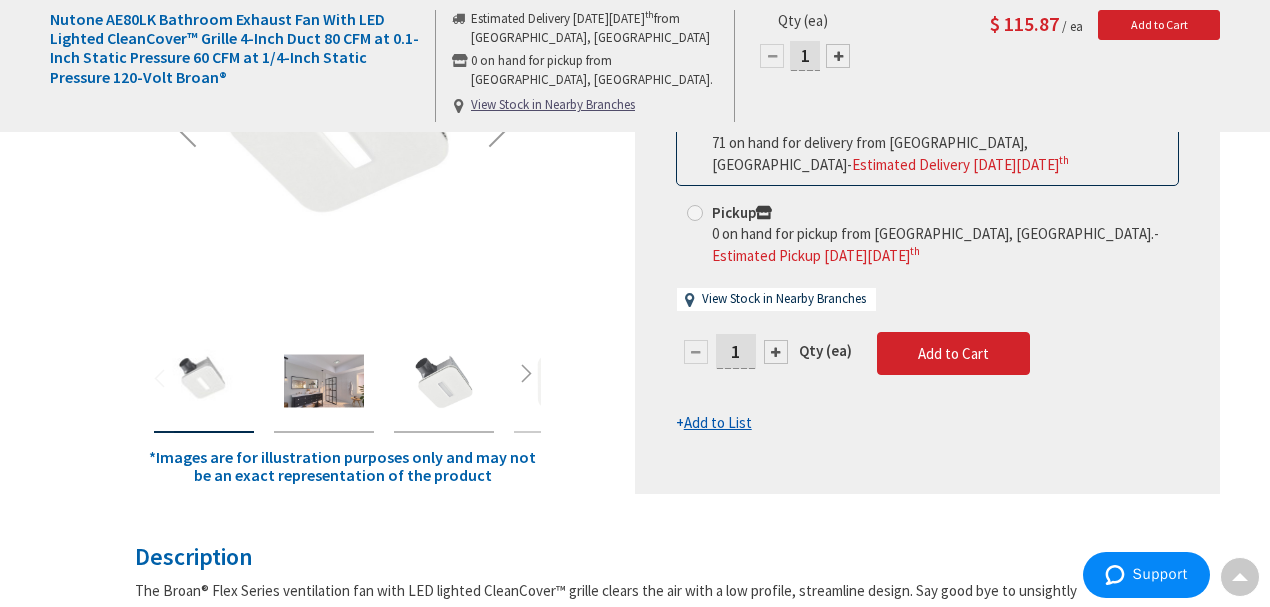 click at bounding box center [444, 381] 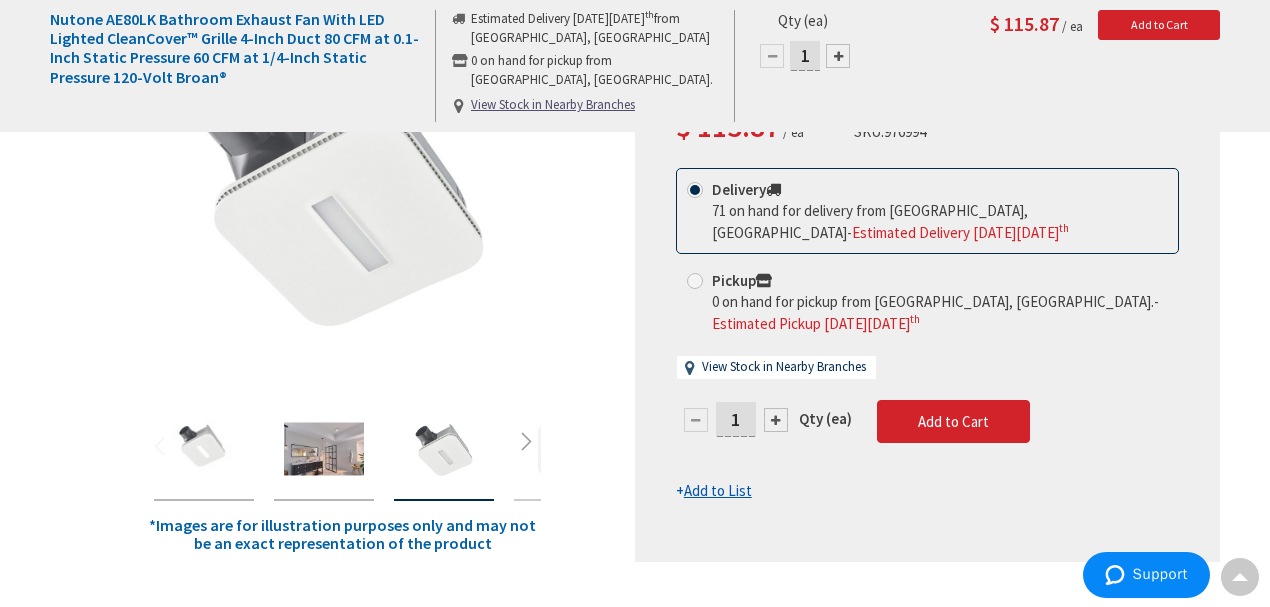 scroll, scrollTop: 333, scrollLeft: 0, axis: vertical 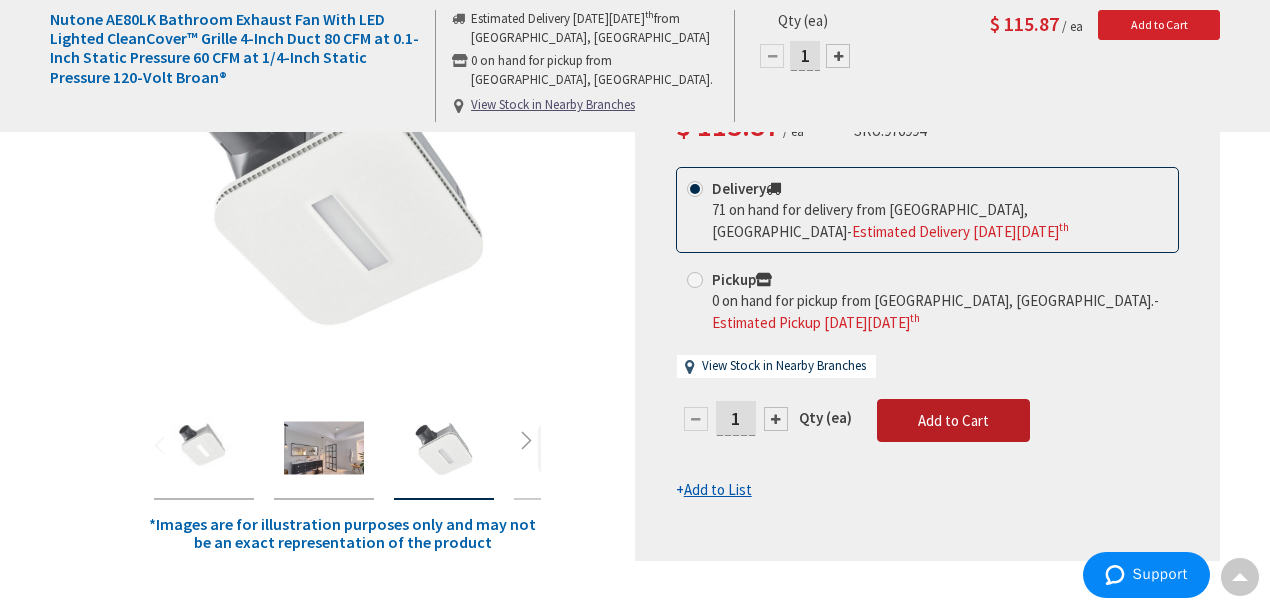 click on "Add to Cart" at bounding box center [953, 421] 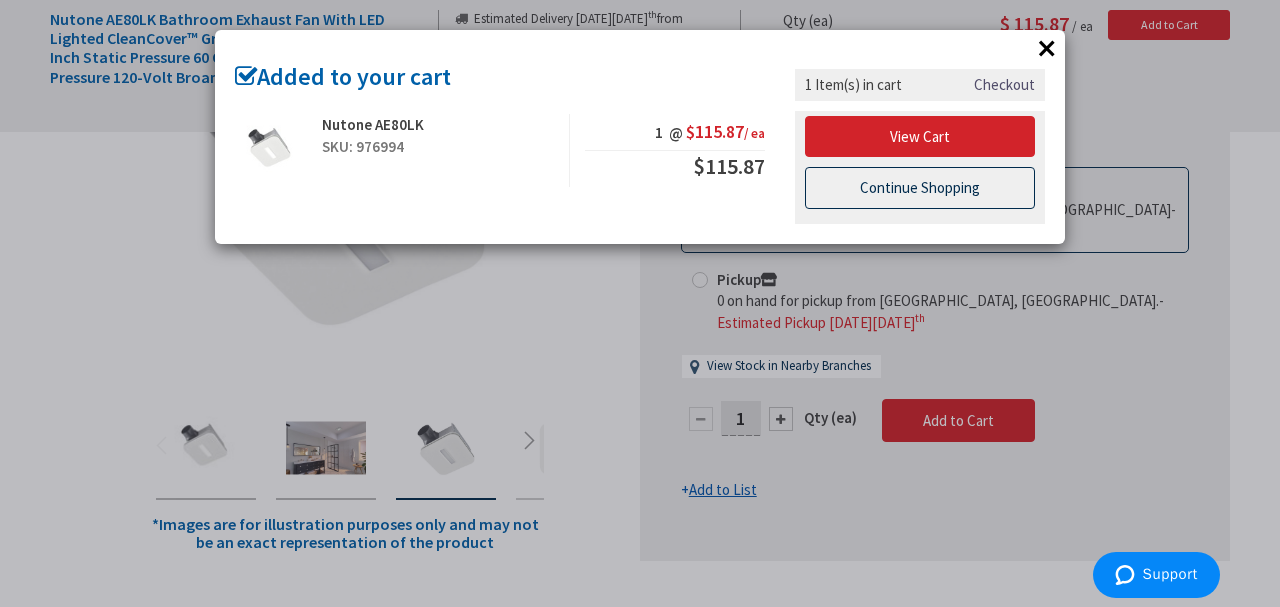 click on "Continue Shopping" at bounding box center [920, 188] 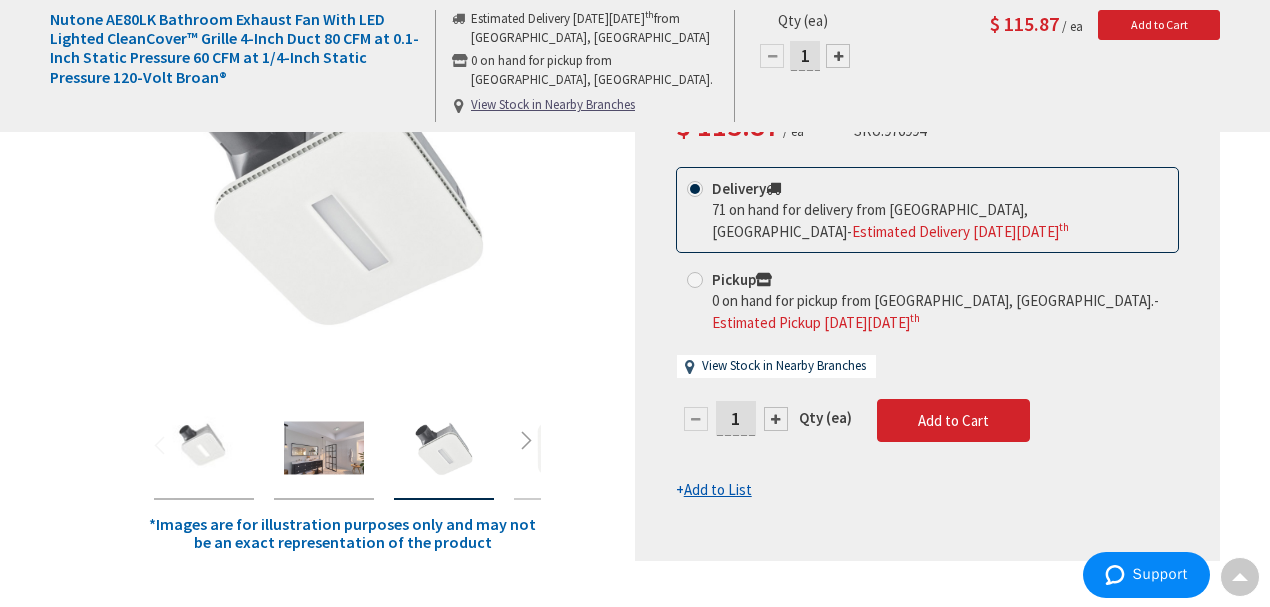 scroll, scrollTop: 0, scrollLeft: 0, axis: both 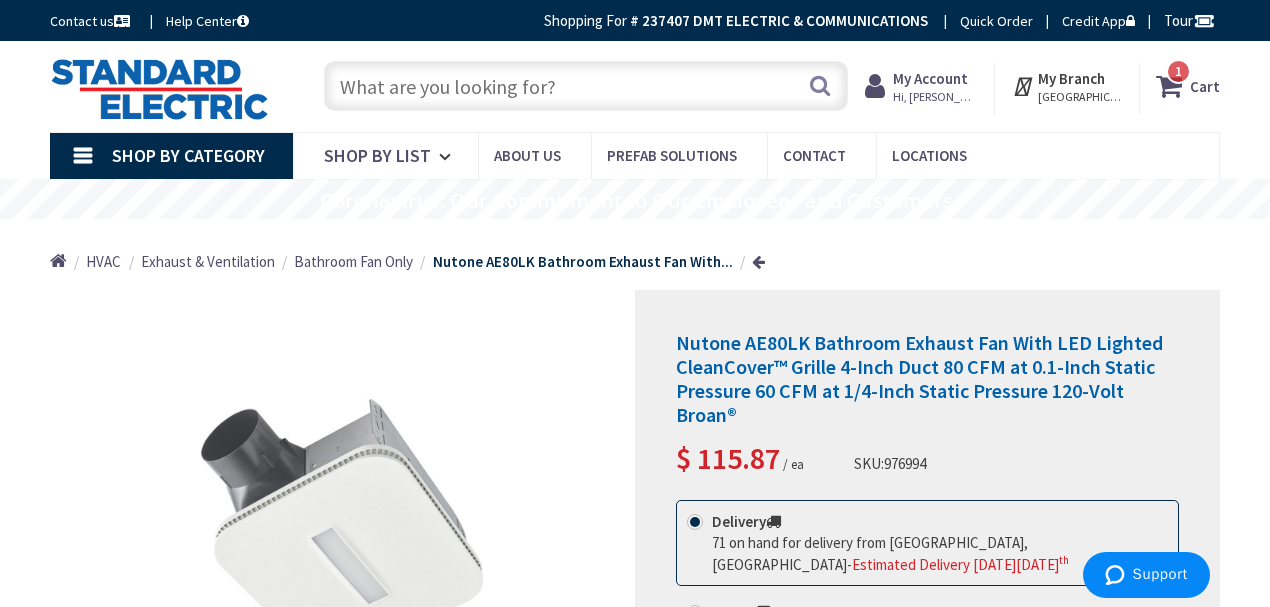 click on "1
1
items" at bounding box center (1178, 71) 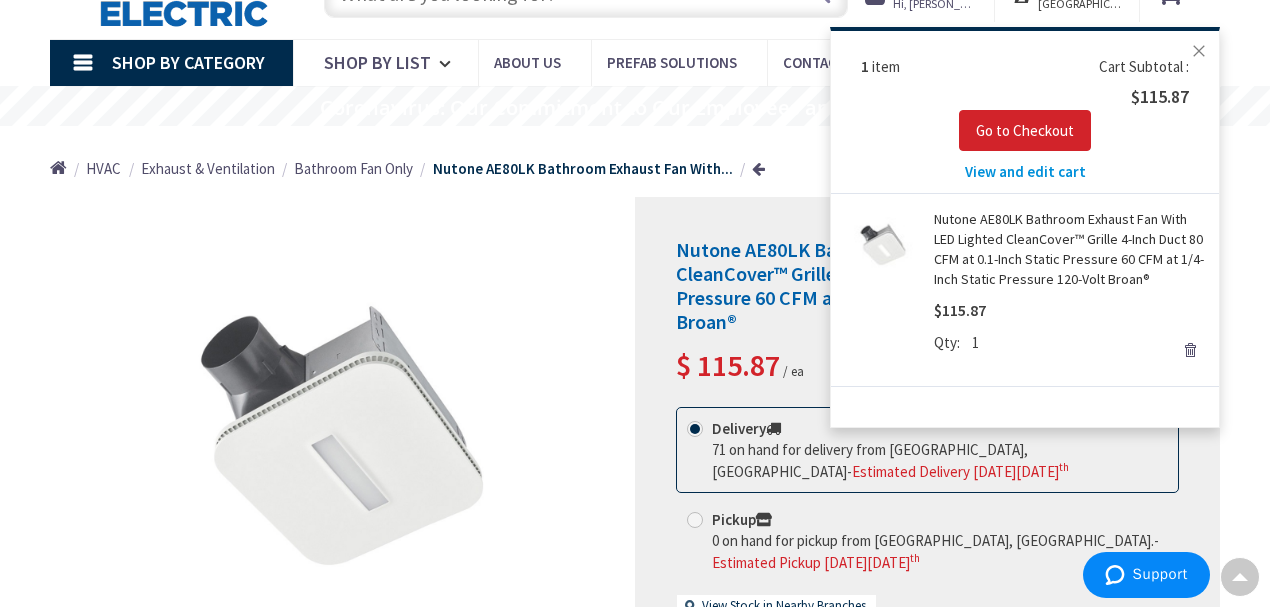 scroll, scrollTop: 0, scrollLeft: 0, axis: both 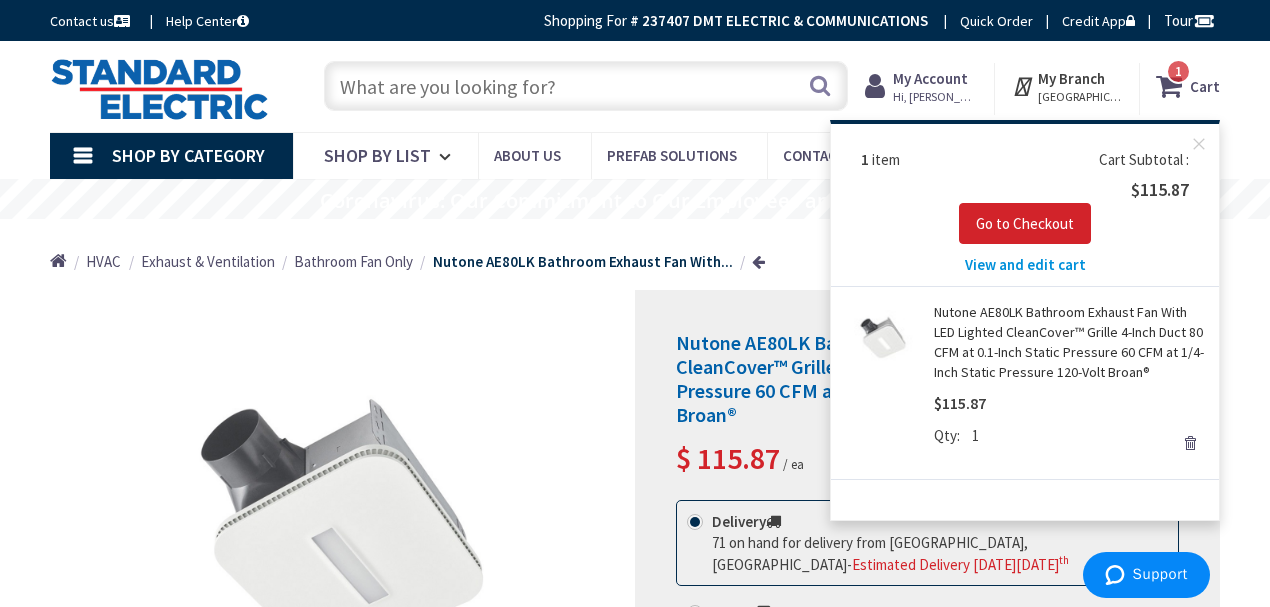 click on "View and edit cart" at bounding box center (1025, 264) 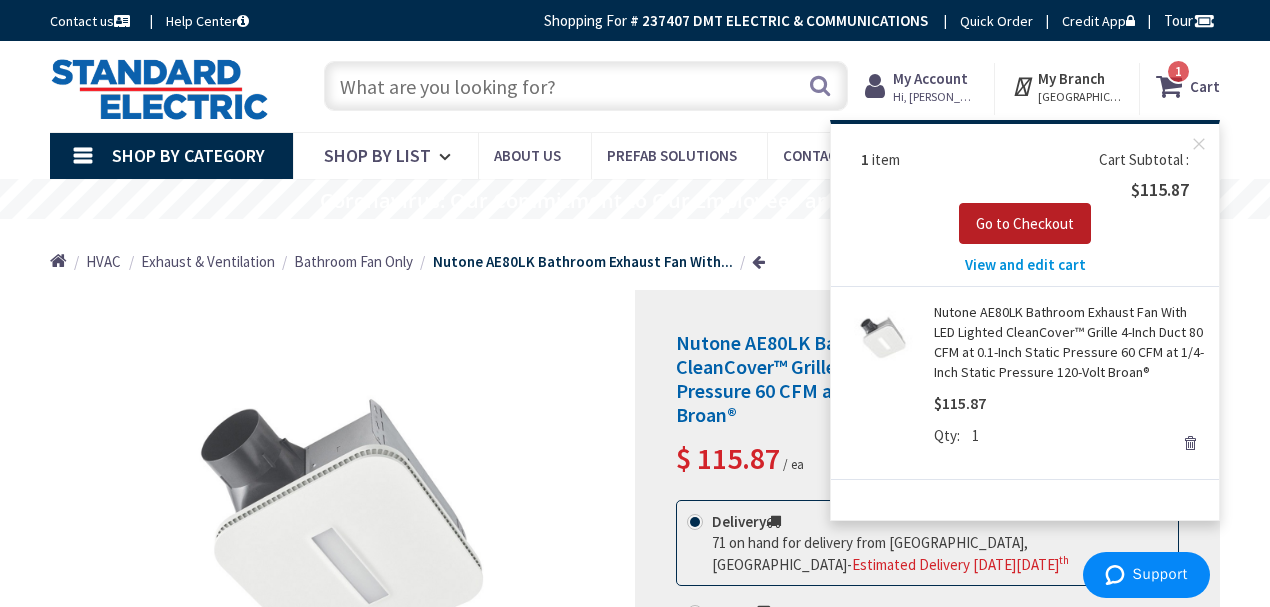 click on "Go to Checkout" at bounding box center (1025, 223) 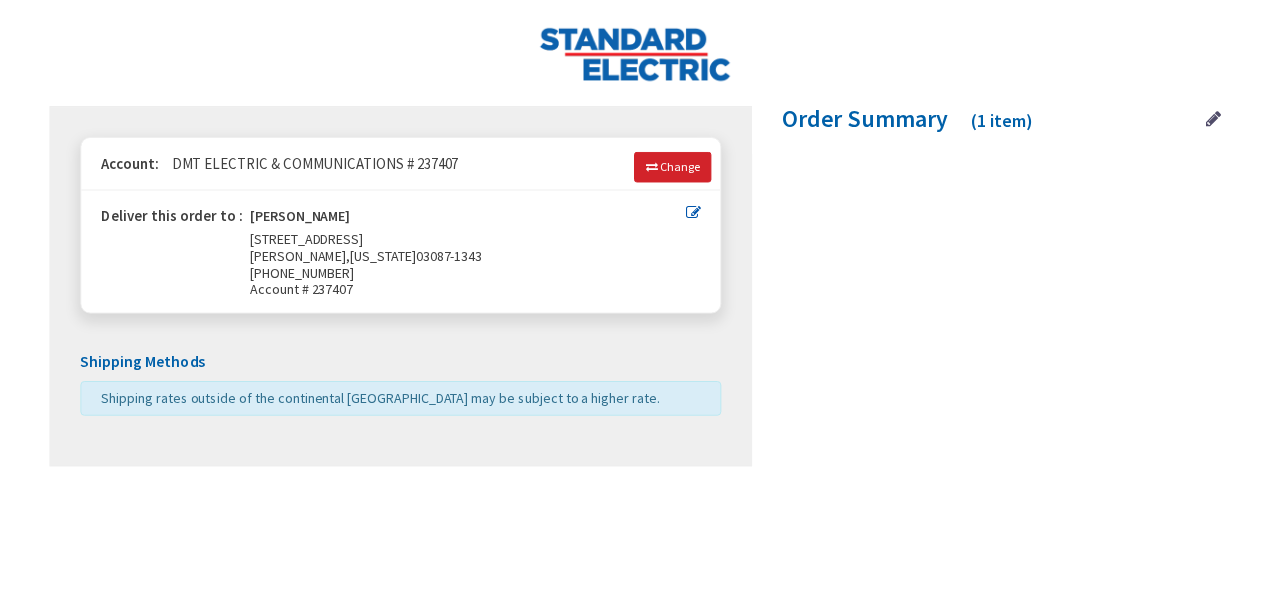 scroll, scrollTop: 0, scrollLeft: 0, axis: both 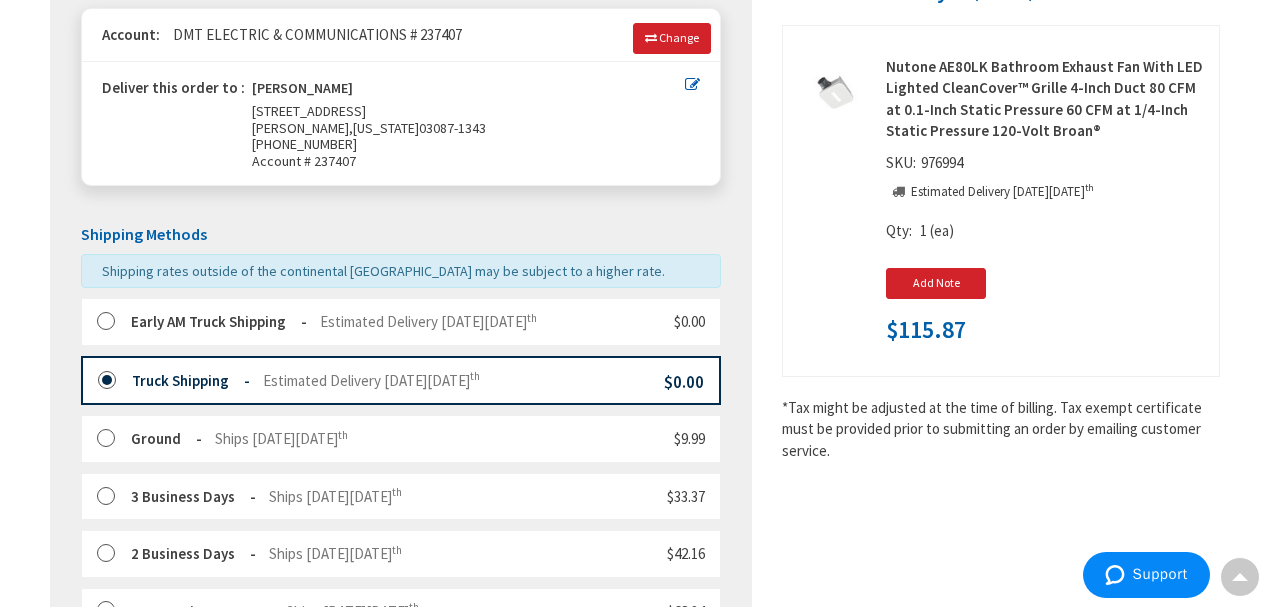 click at bounding box center (112, 322) 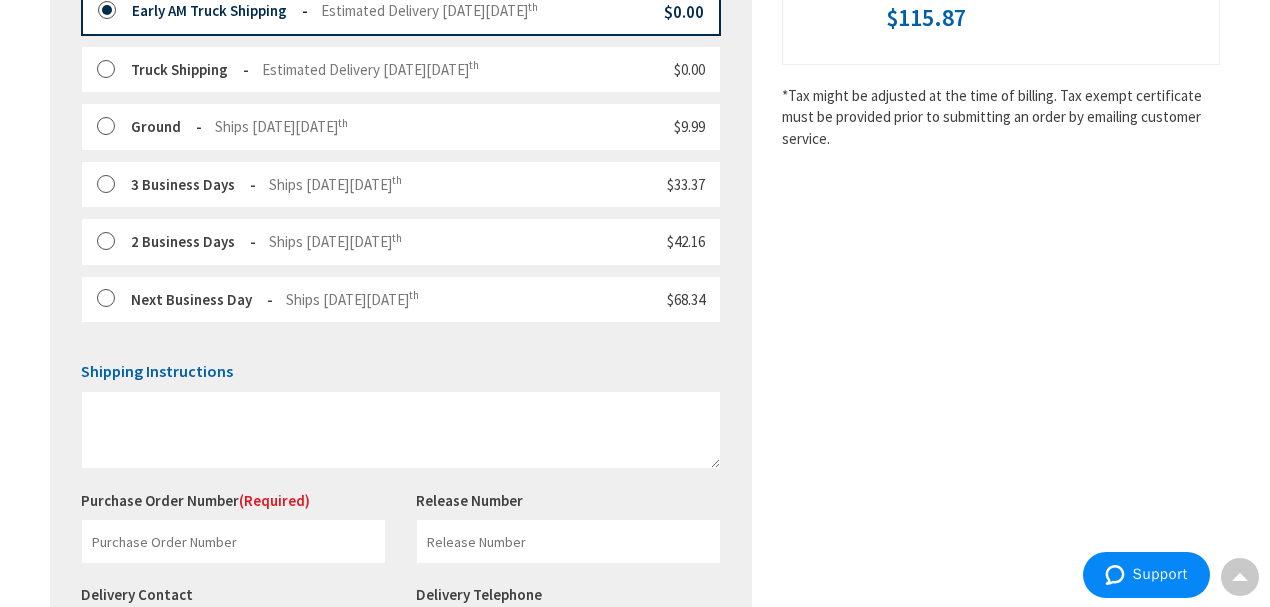 scroll, scrollTop: 600, scrollLeft: 0, axis: vertical 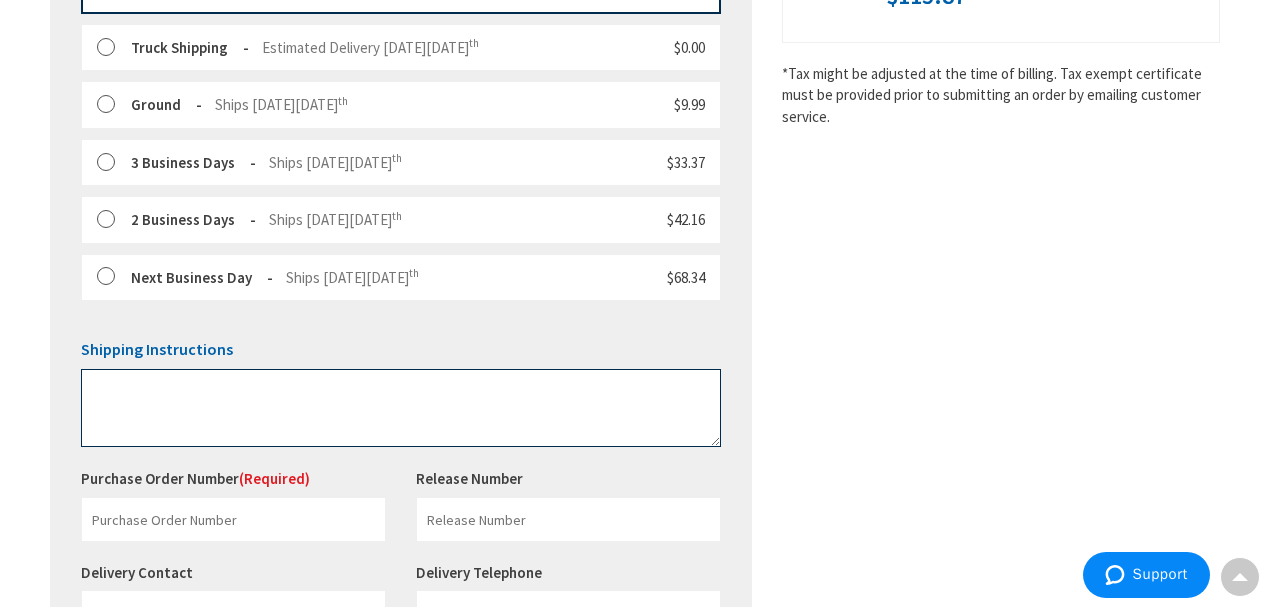 click at bounding box center [401, 408] 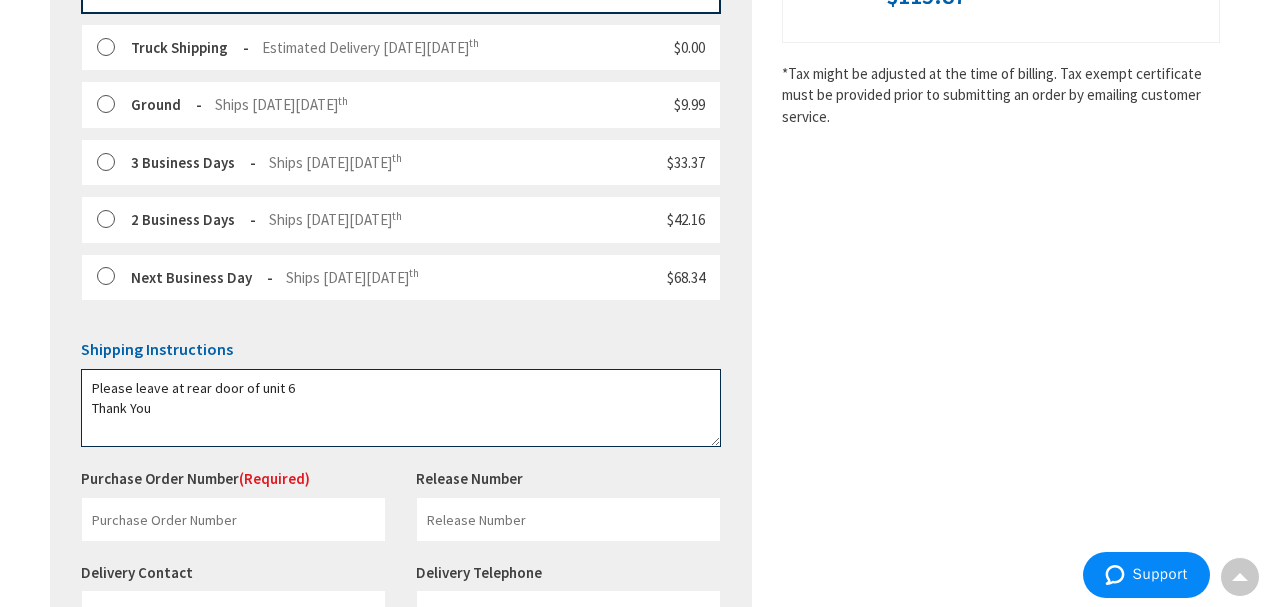 type on "Please leave at rear door of unit 6
Thank You" 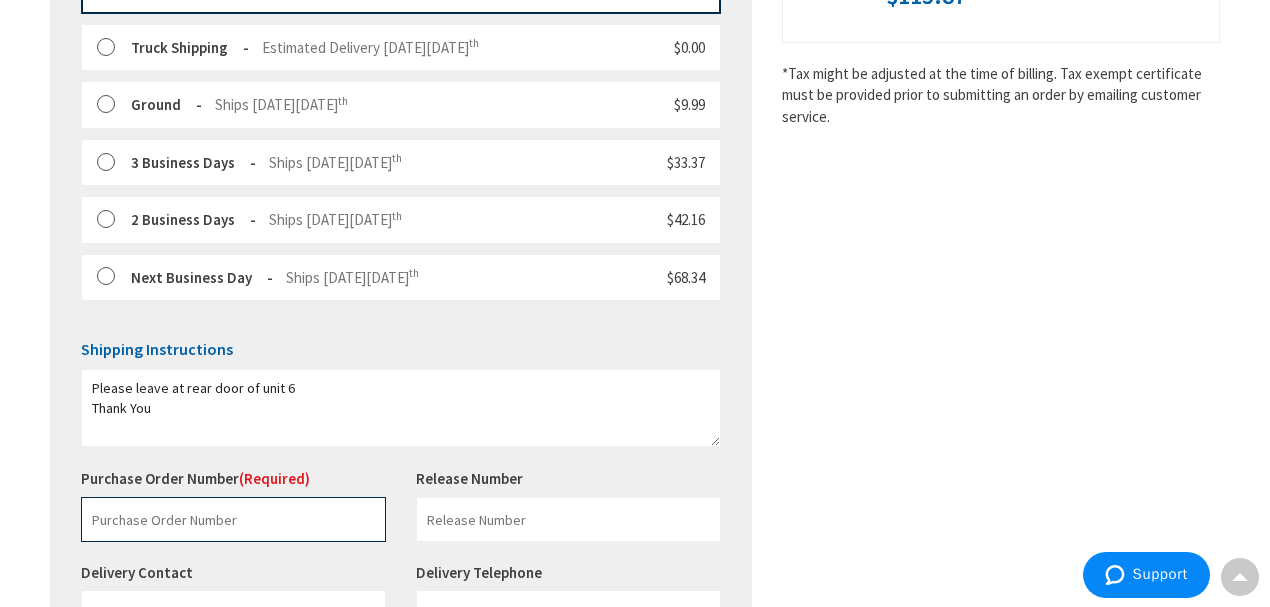 click at bounding box center [233, 519] 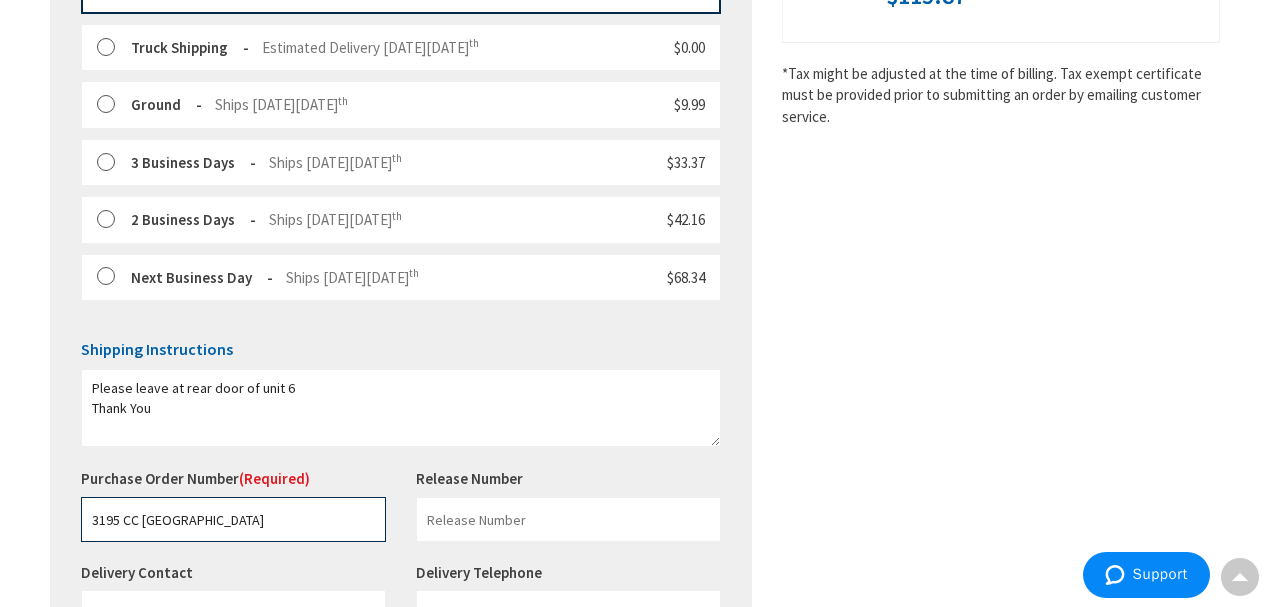 type on "3195 CC Nashua" 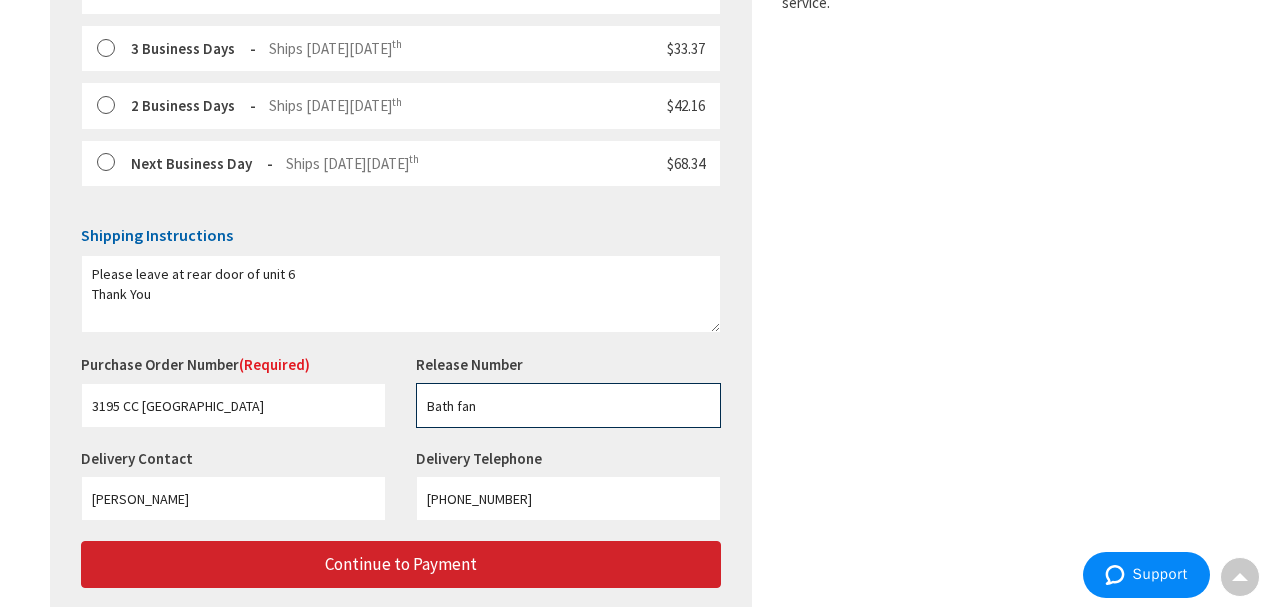 scroll, scrollTop: 800, scrollLeft: 0, axis: vertical 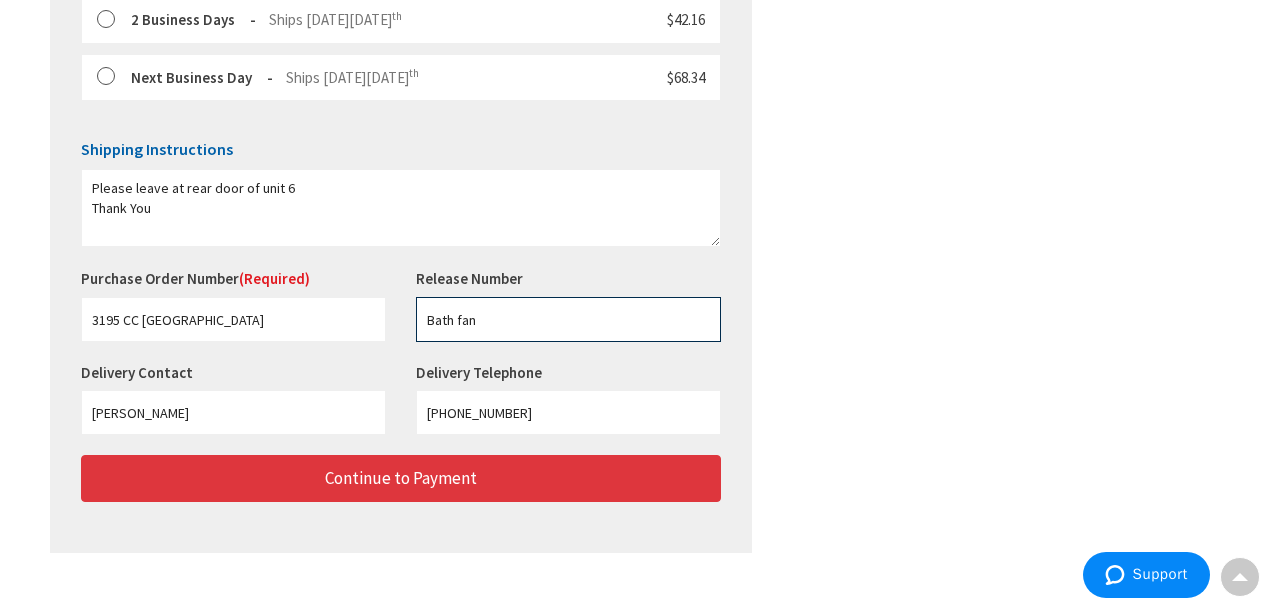 type on "Bath fan" 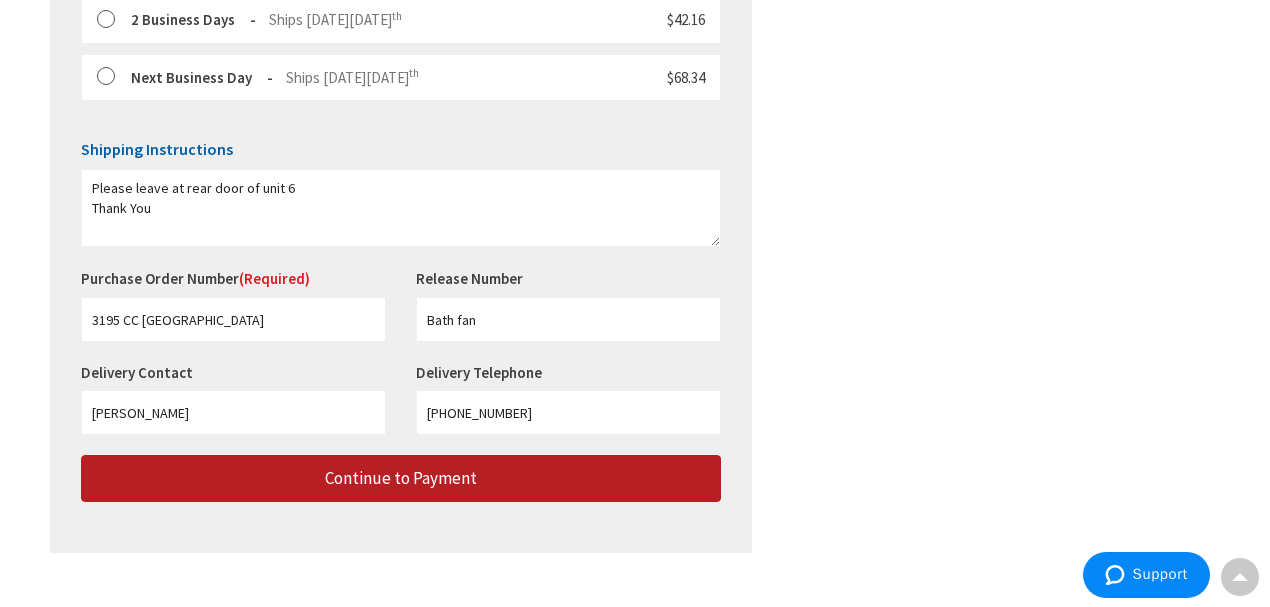 click on "Continue to Payment" at bounding box center (401, 478) 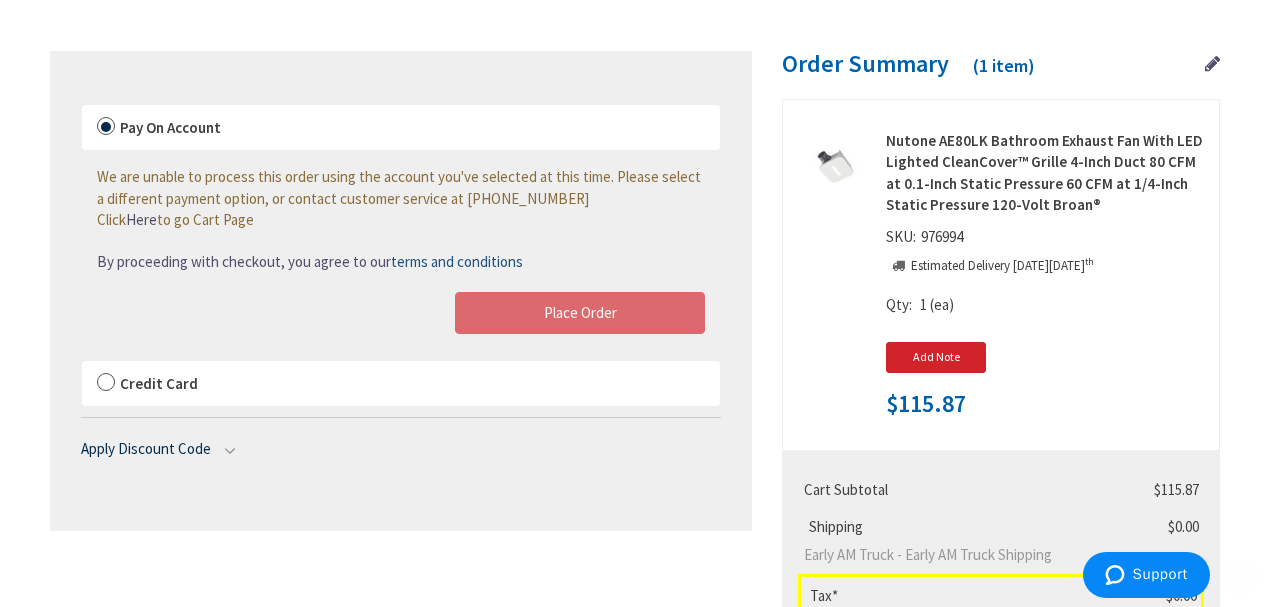 scroll, scrollTop: 200, scrollLeft: 0, axis: vertical 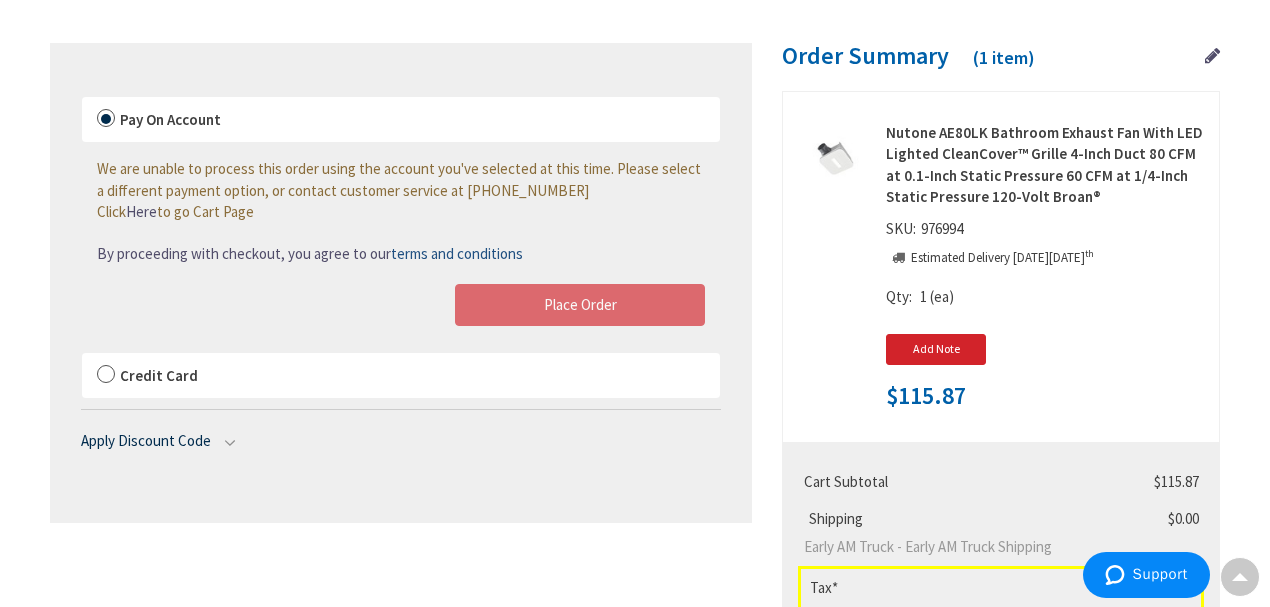 click on "Credit Card" at bounding box center (401, 376) 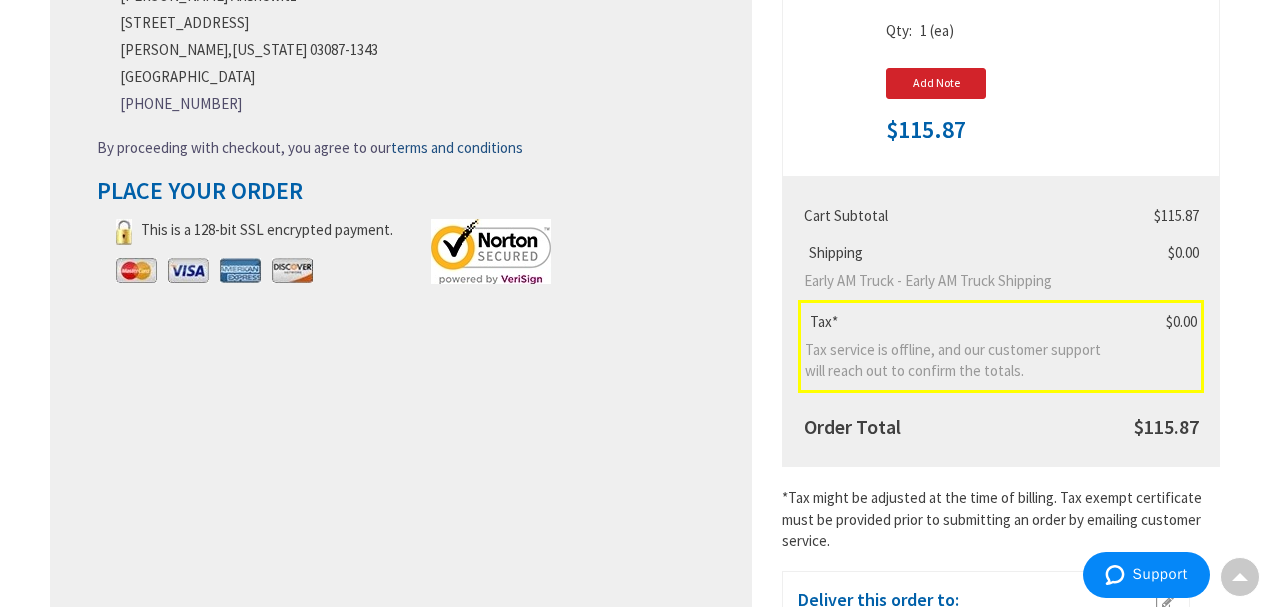 scroll, scrollTop: 466, scrollLeft: 0, axis: vertical 